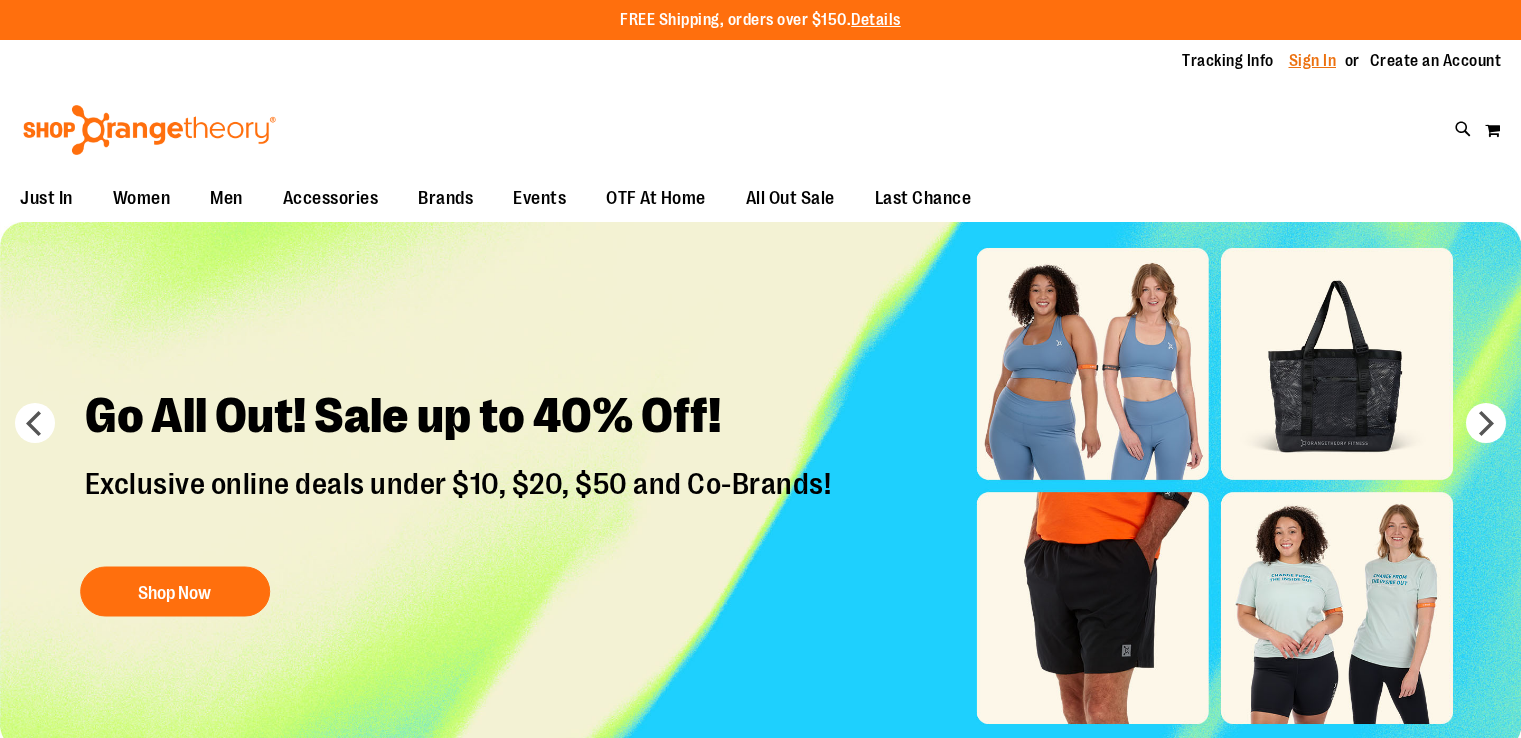 scroll, scrollTop: 0, scrollLeft: 0, axis: both 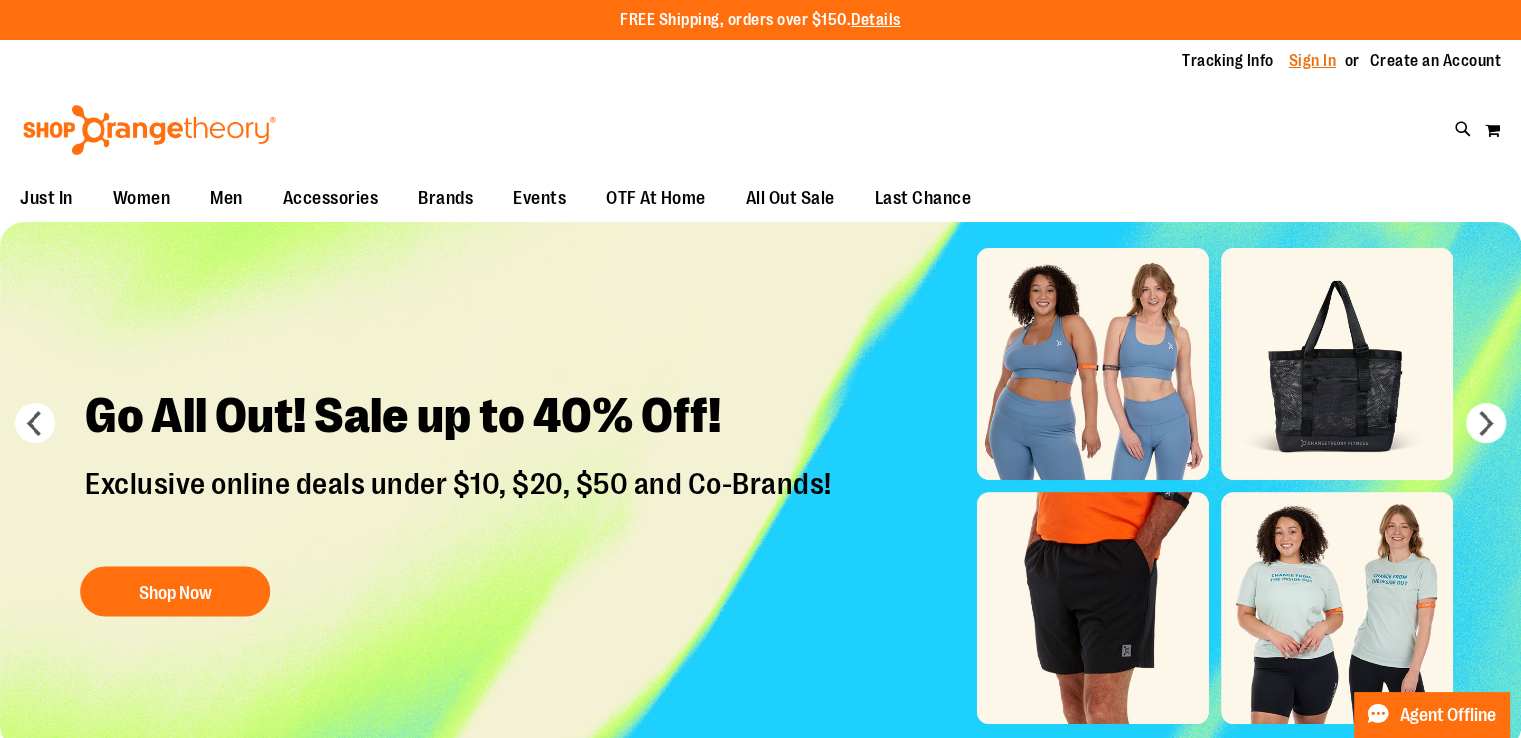 click on "Sign In" at bounding box center [1313, 61] 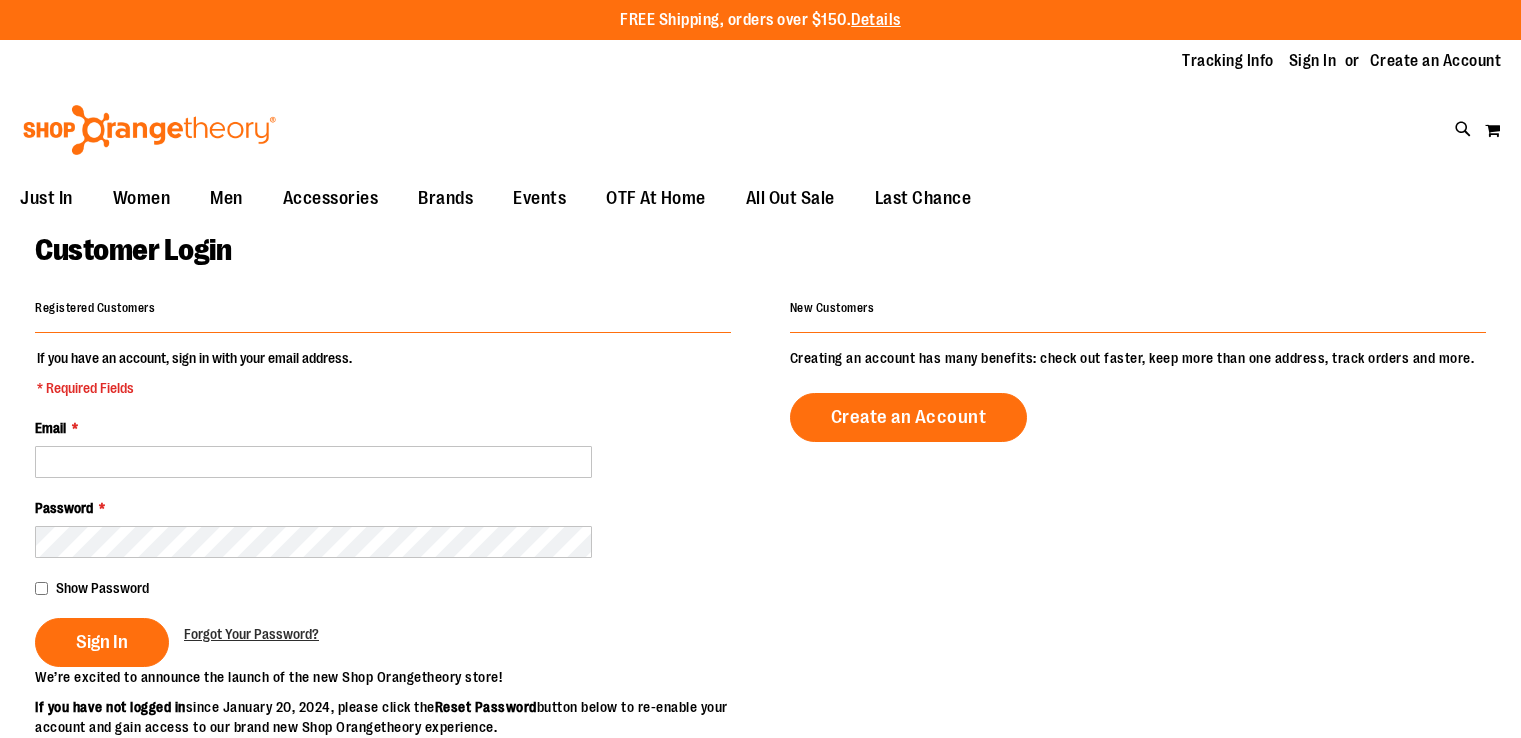 scroll, scrollTop: 0, scrollLeft: 0, axis: both 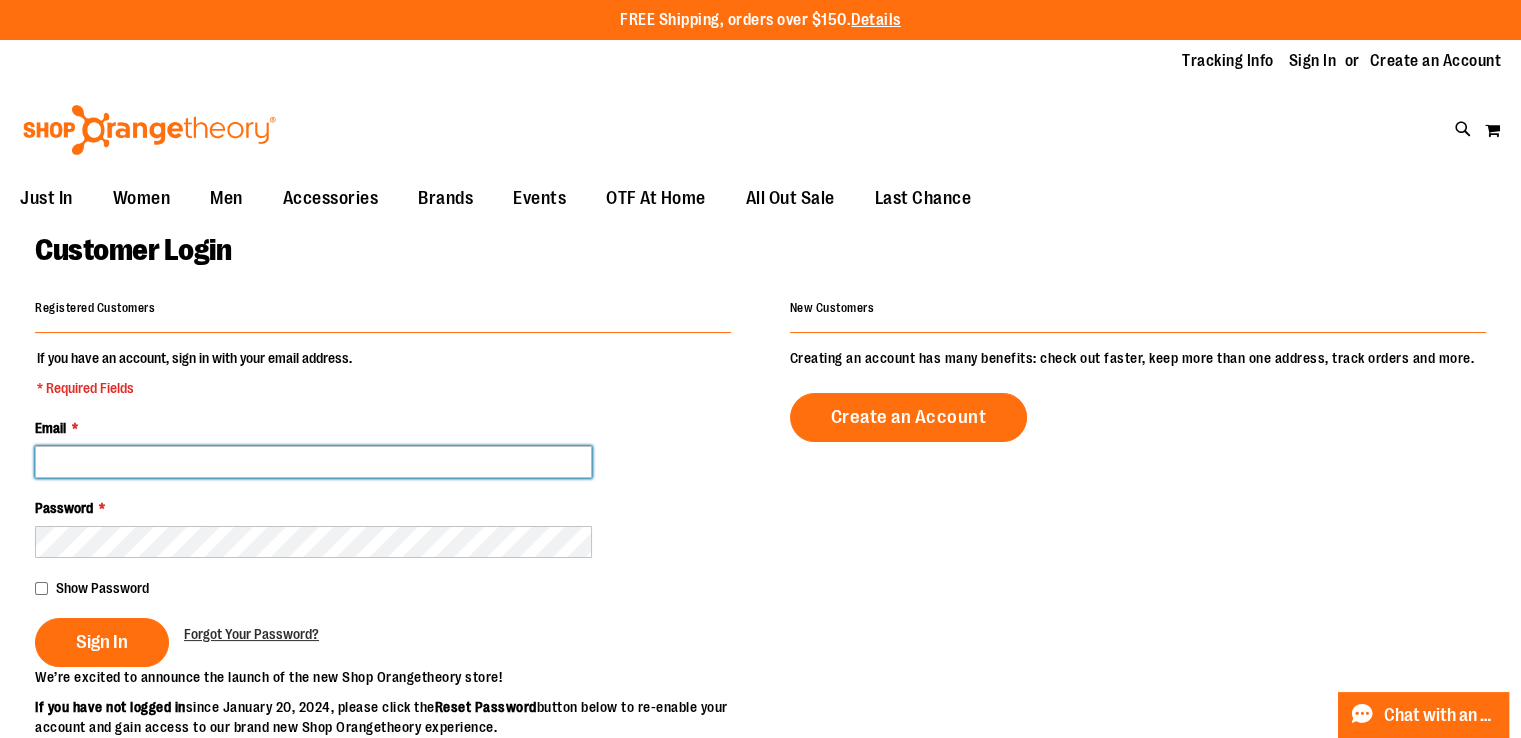 click on "Email *" at bounding box center (313, 462) 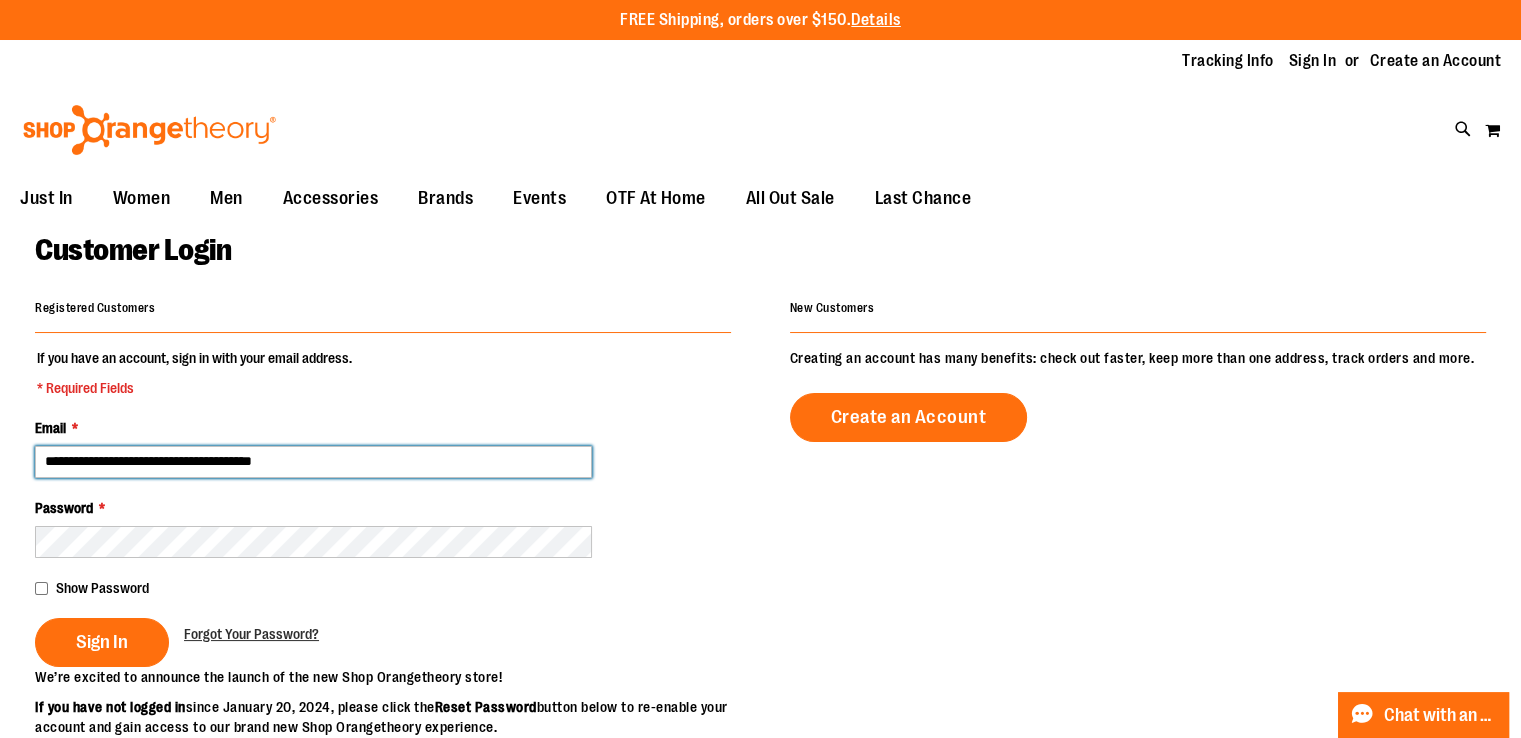 type on "**********" 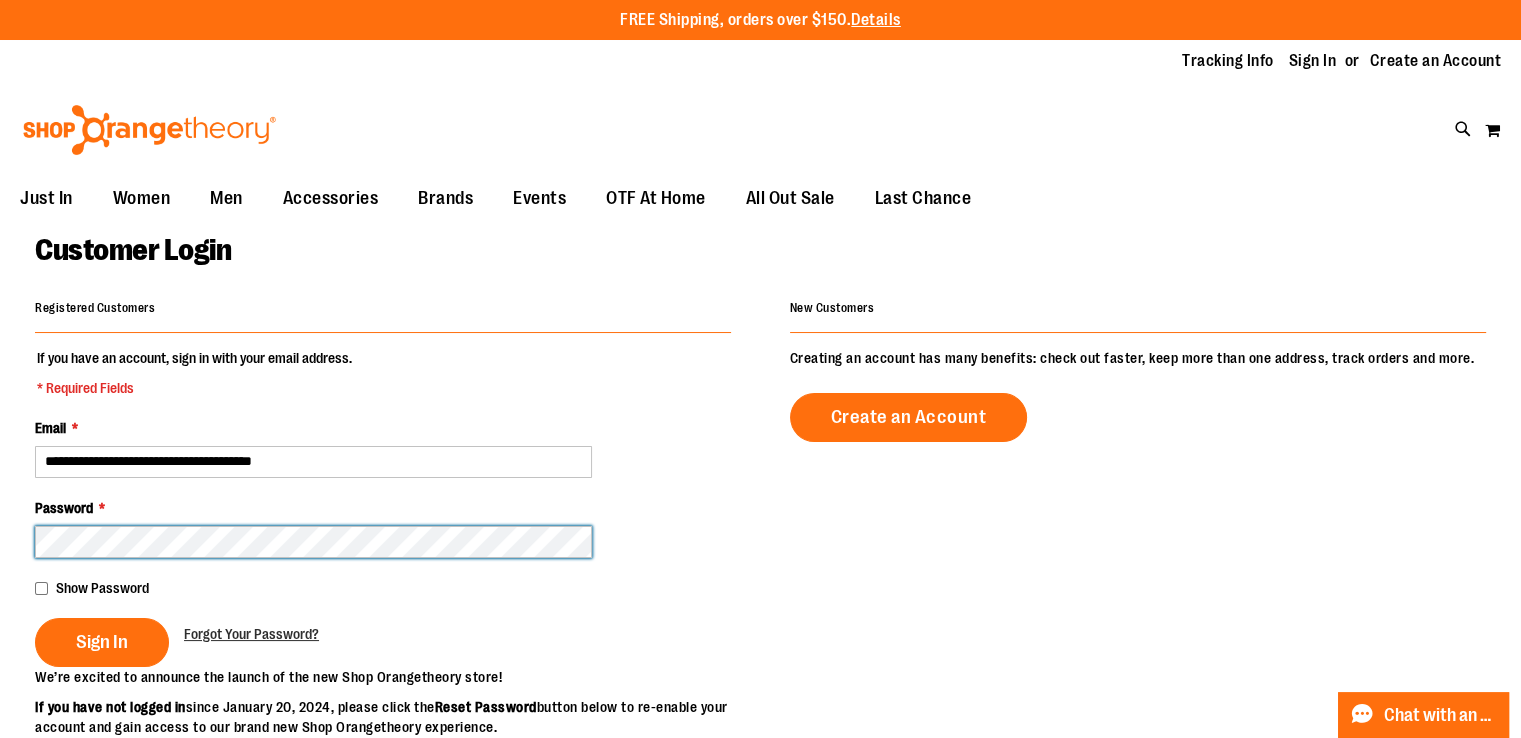 click on "Sign In" at bounding box center [102, 642] 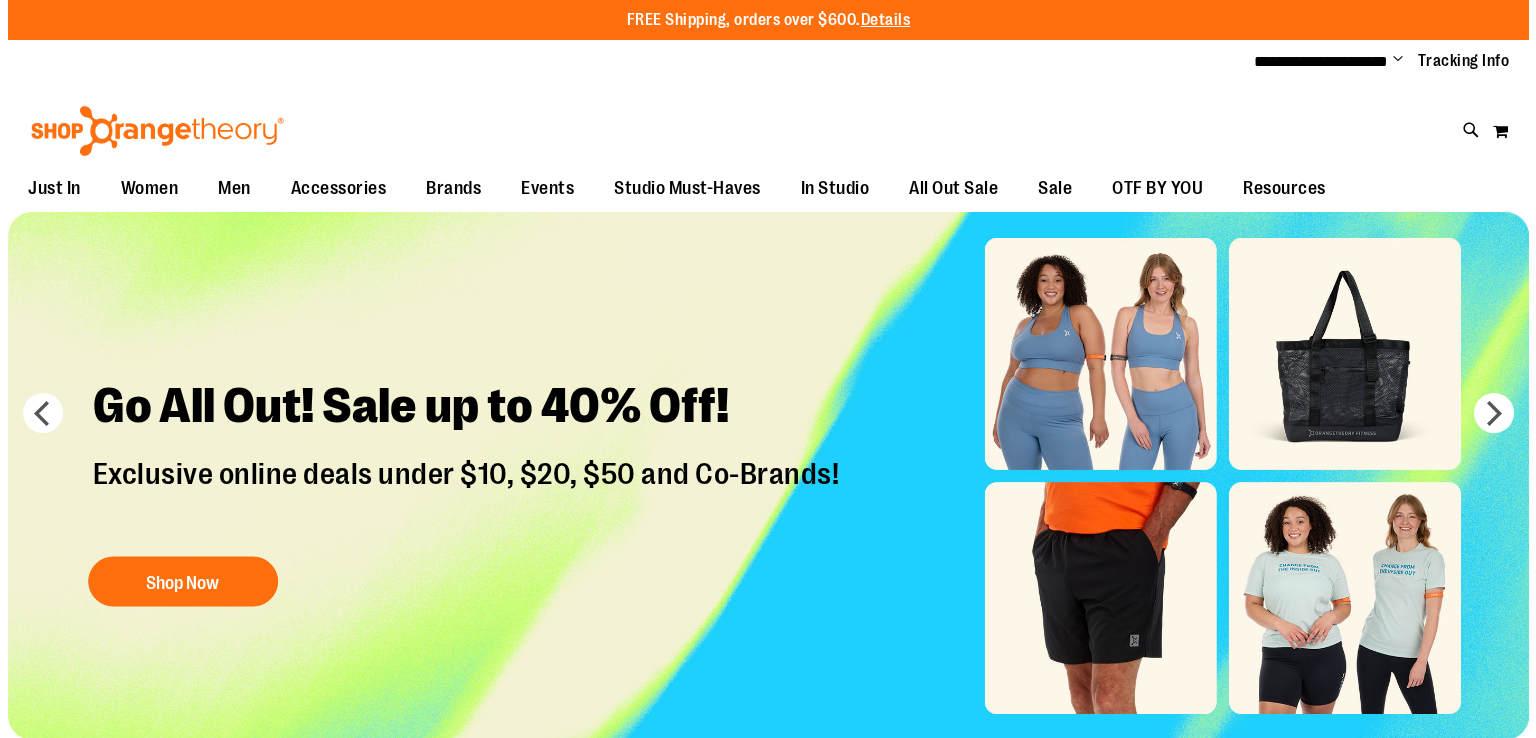 scroll, scrollTop: 0, scrollLeft: 0, axis: both 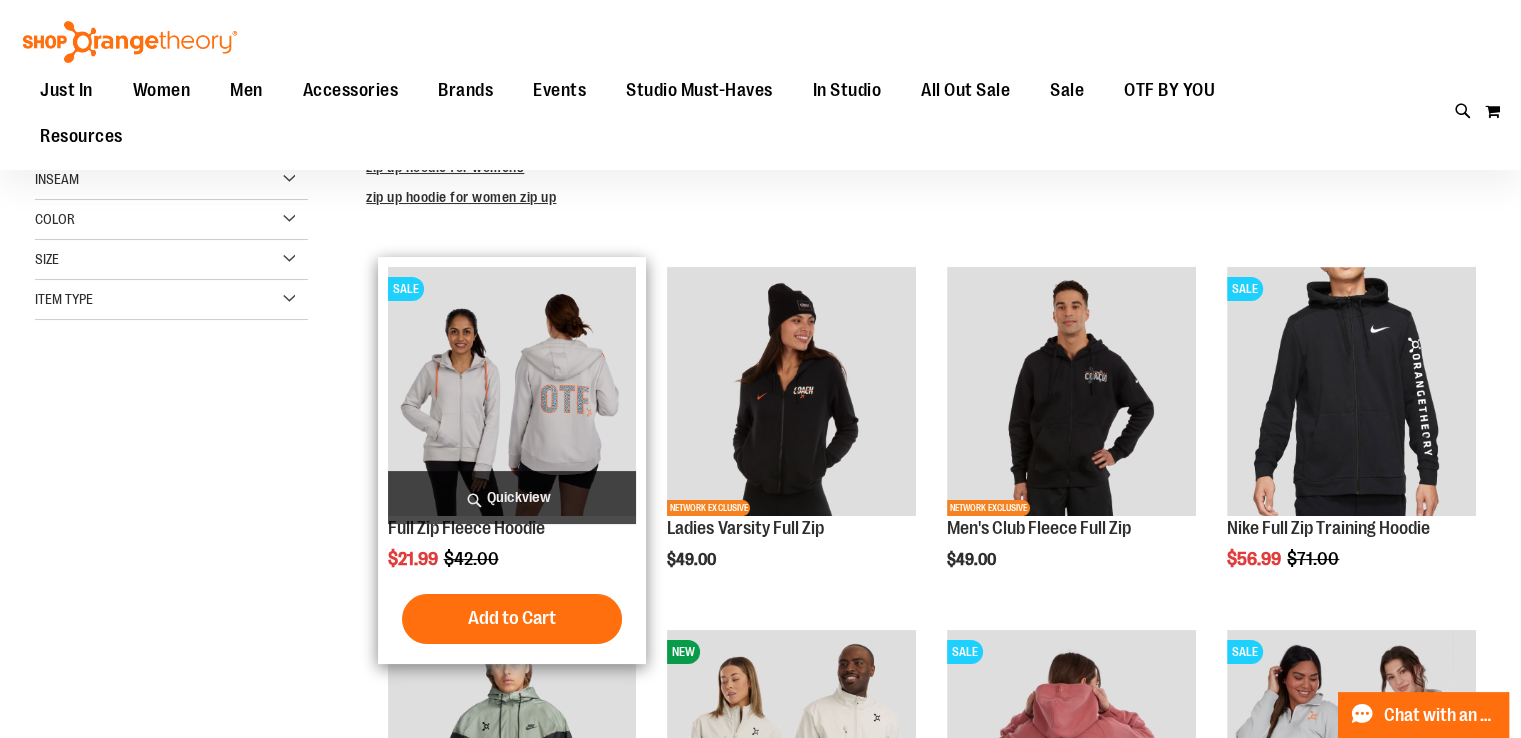 click at bounding box center [512, 391] 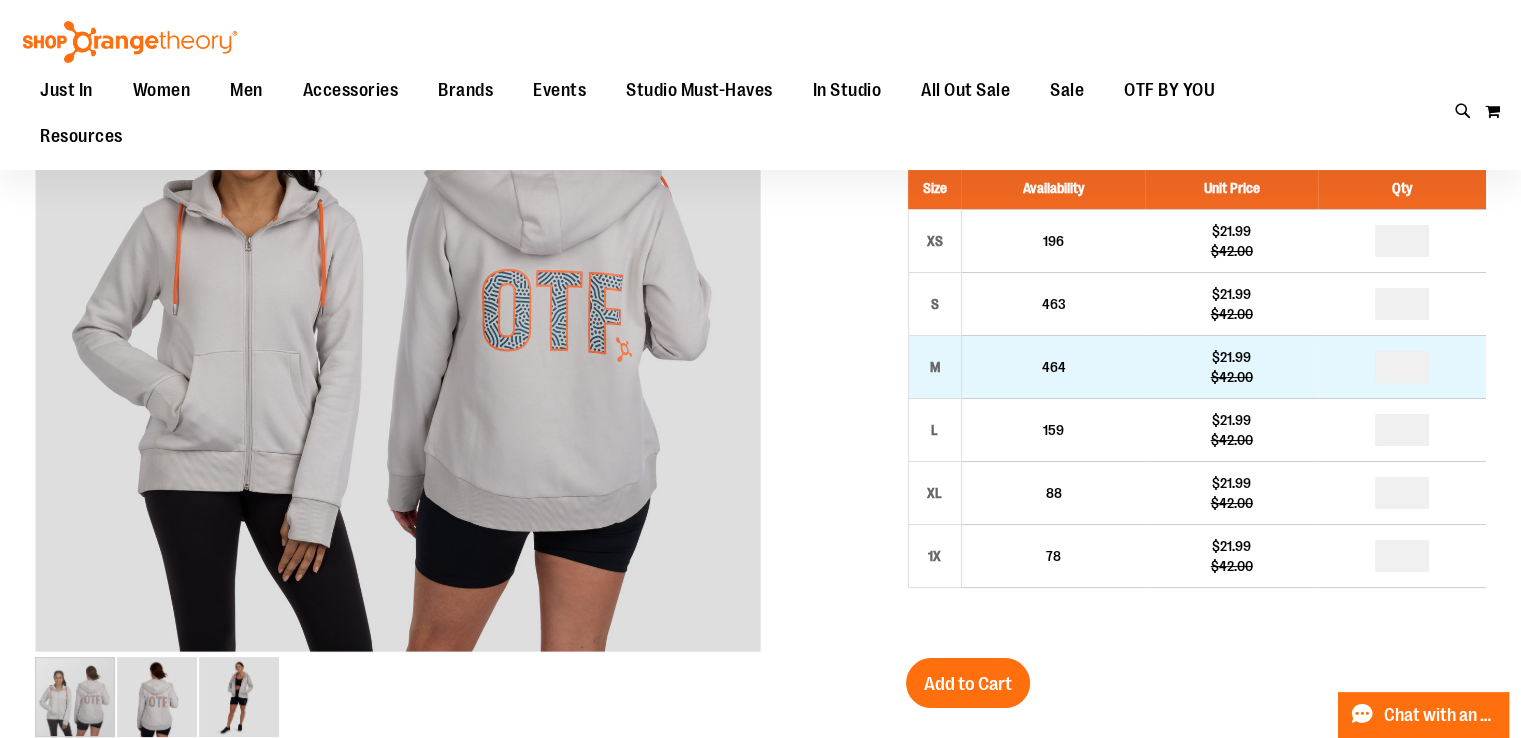 scroll, scrollTop: 198, scrollLeft: 0, axis: vertical 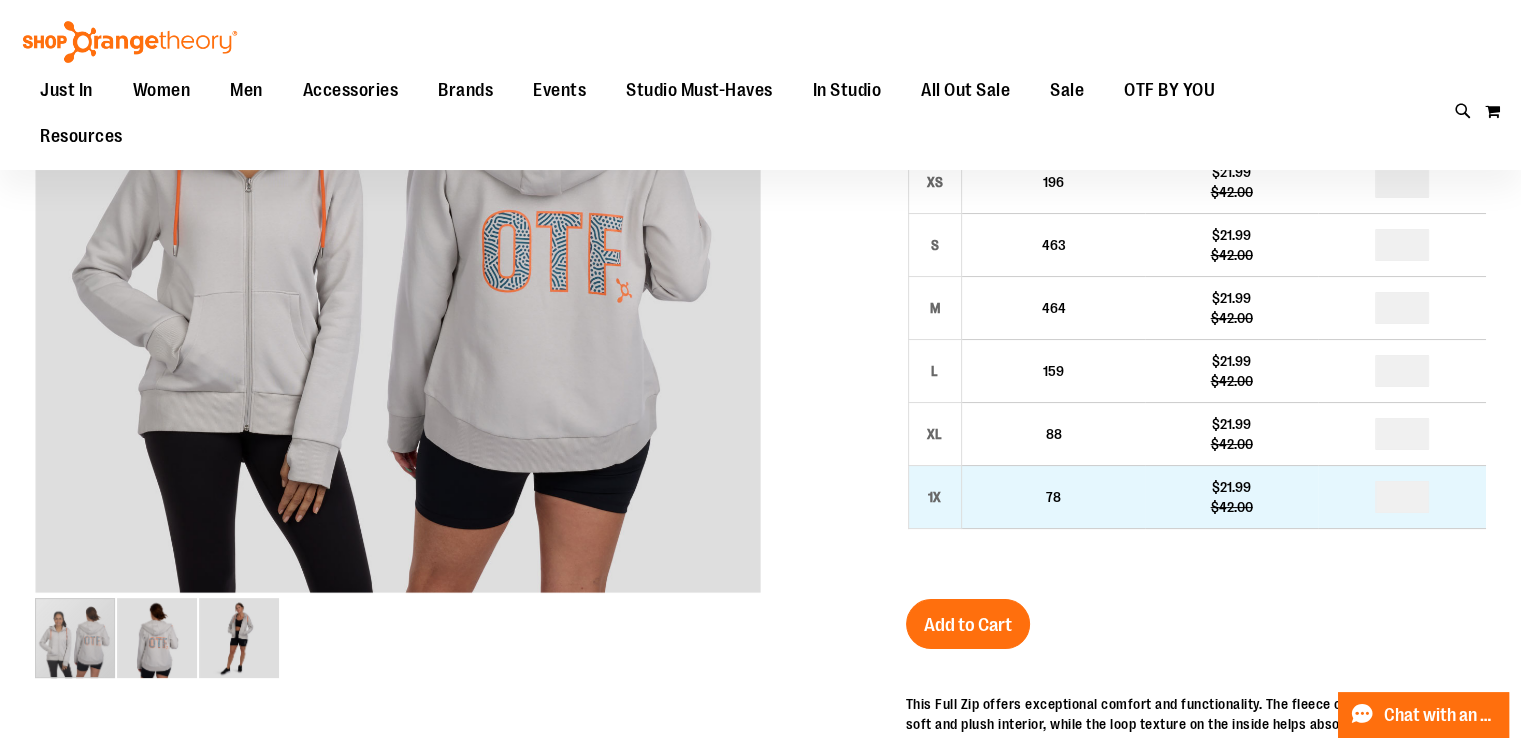 click on "*" at bounding box center (1402, 496) 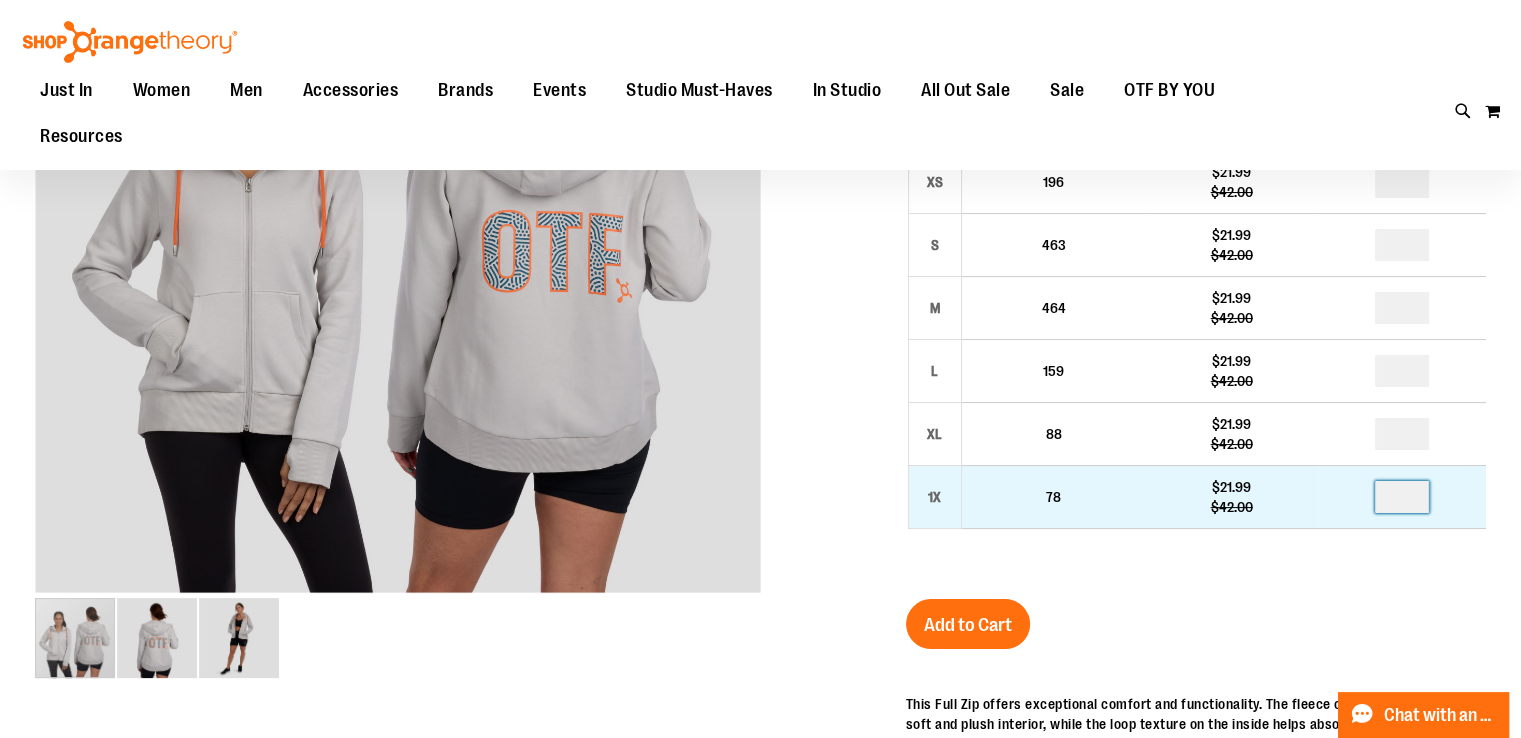 click at bounding box center [1402, 497] 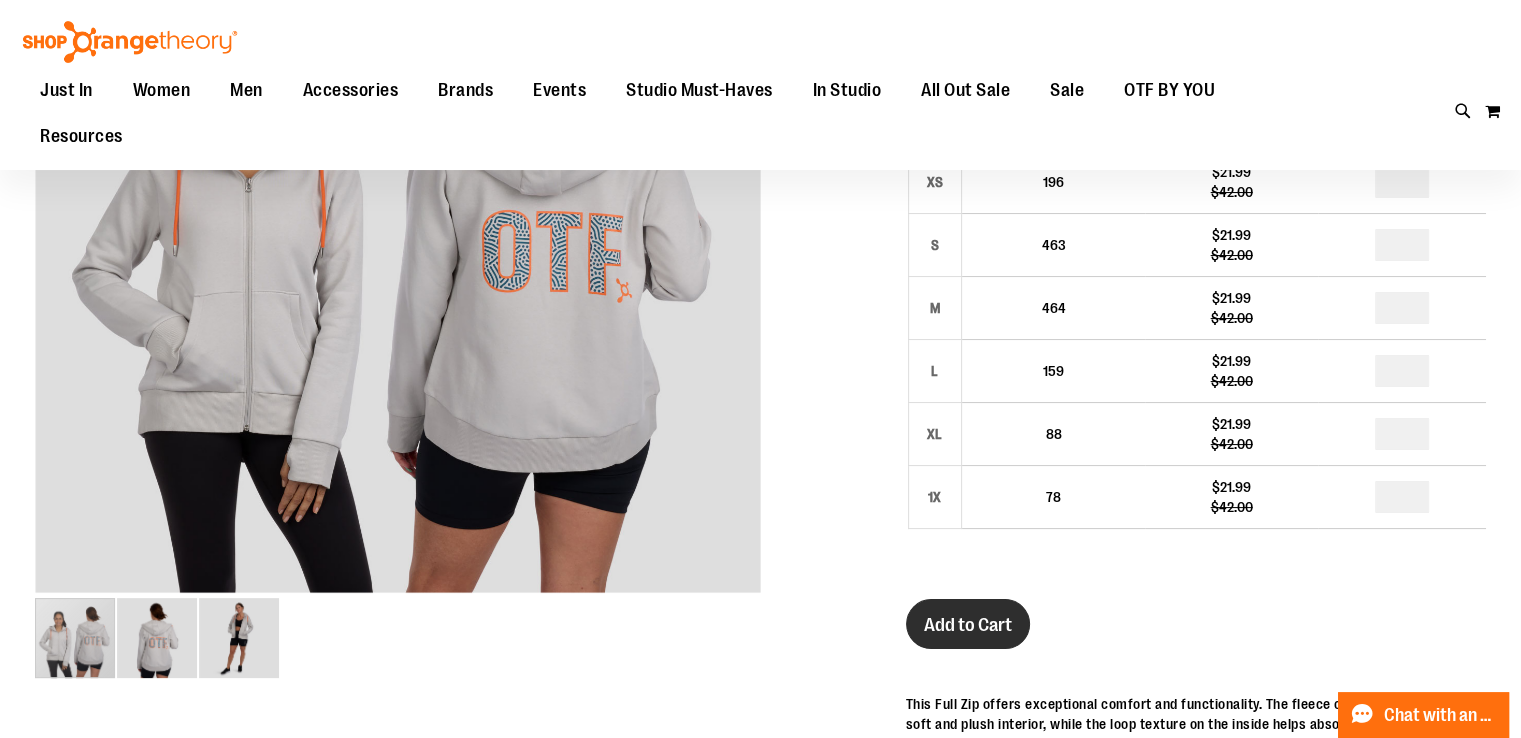 click on "Add to Cart" at bounding box center (968, 624) 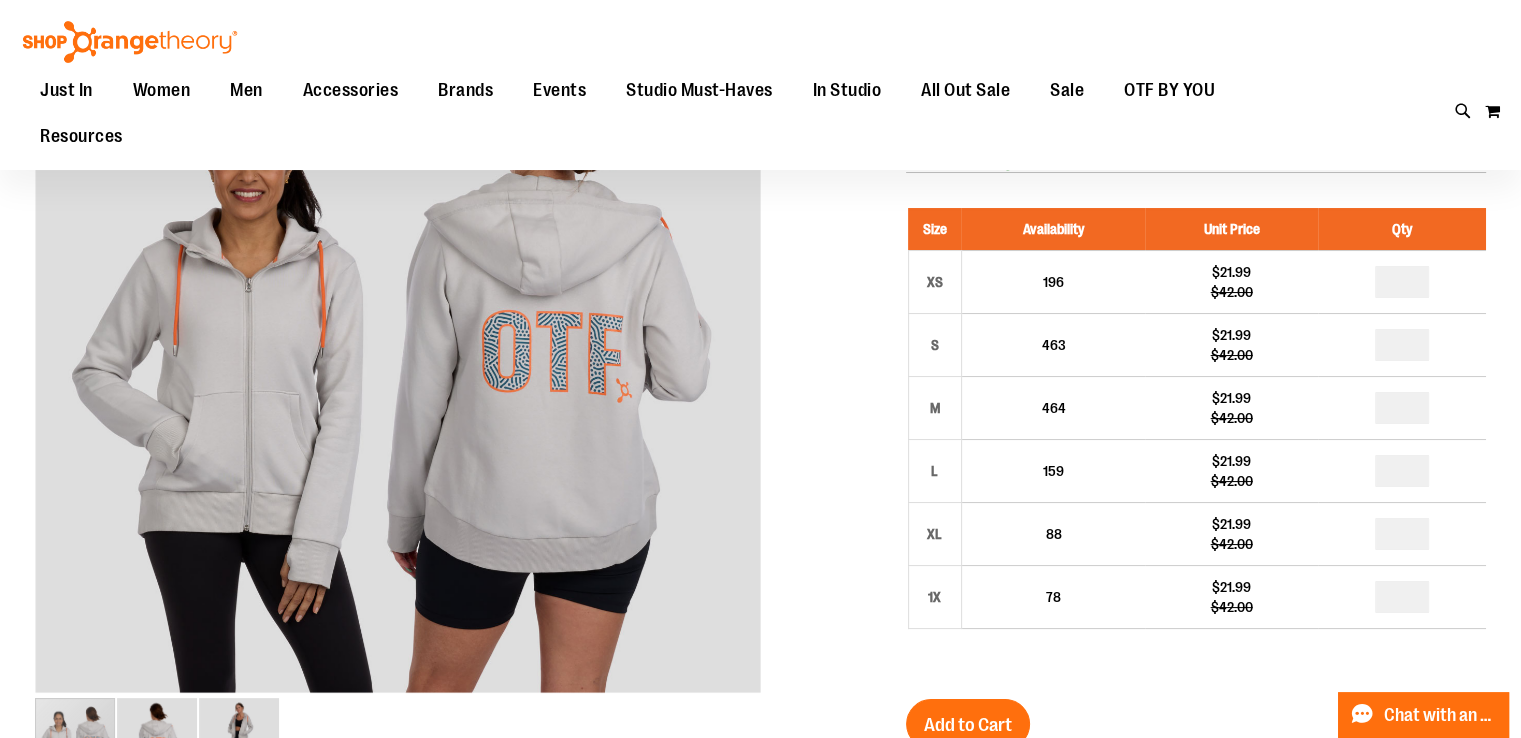 scroll, scrollTop: 32, scrollLeft: 0, axis: vertical 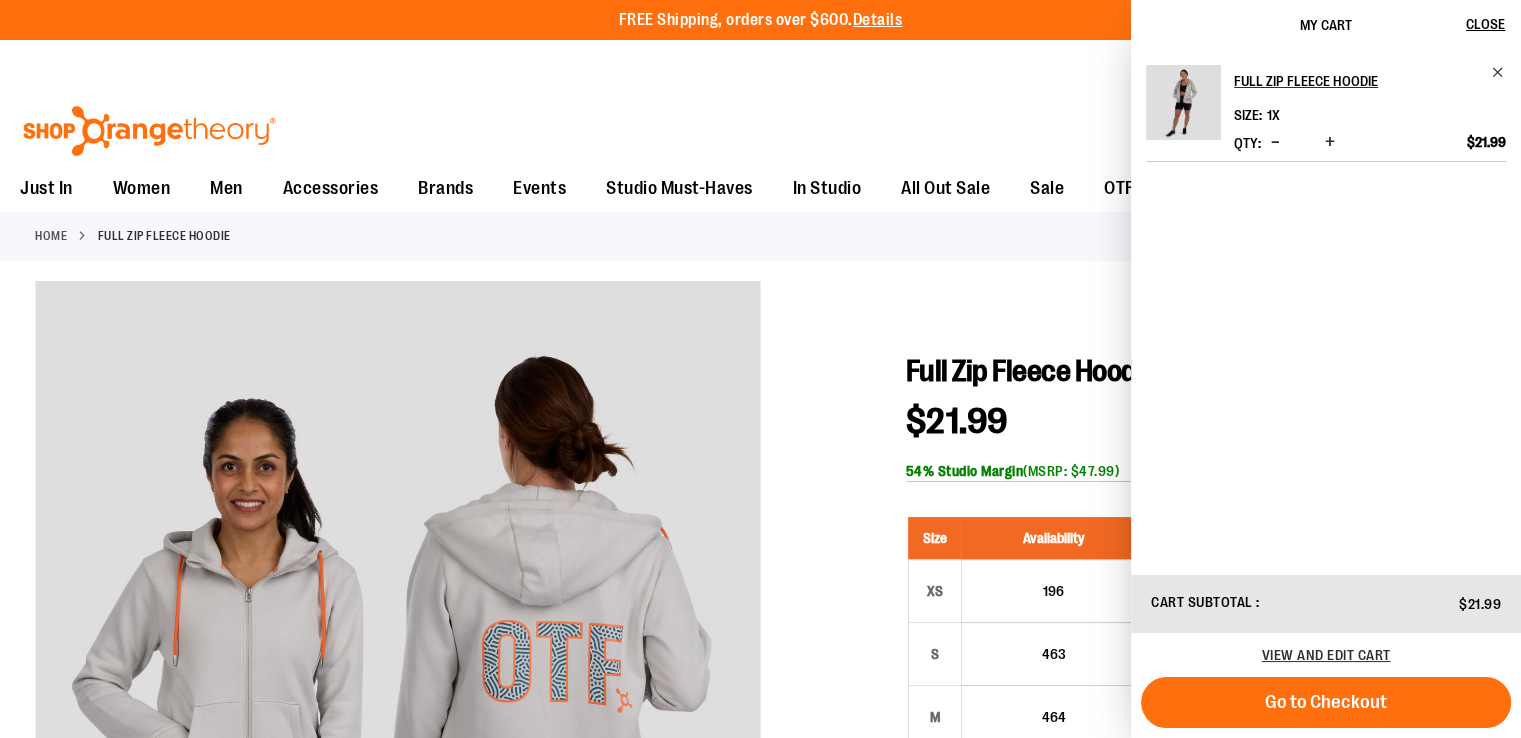 click on "**********" at bounding box center (760, 62) 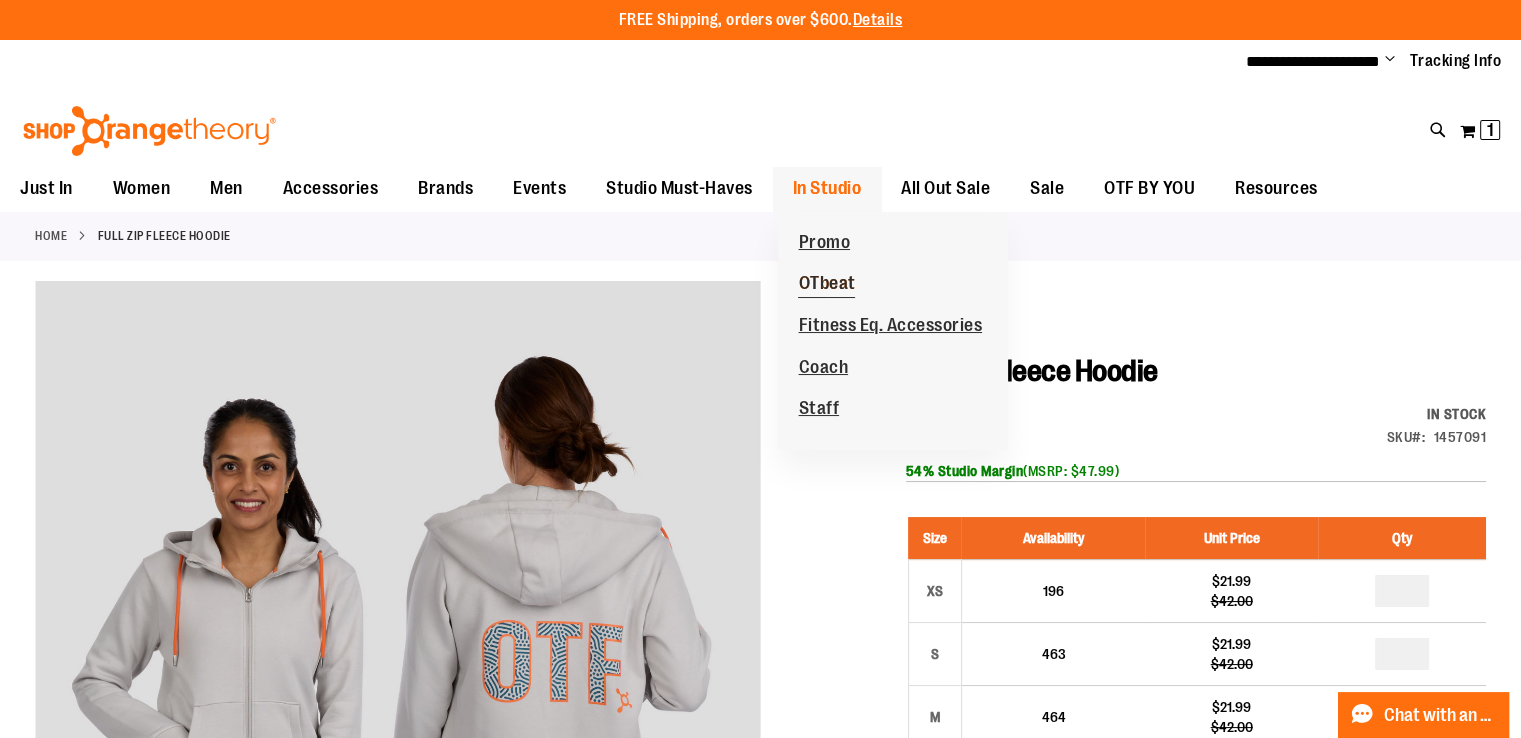 click on "OTbeat" at bounding box center (826, 285) 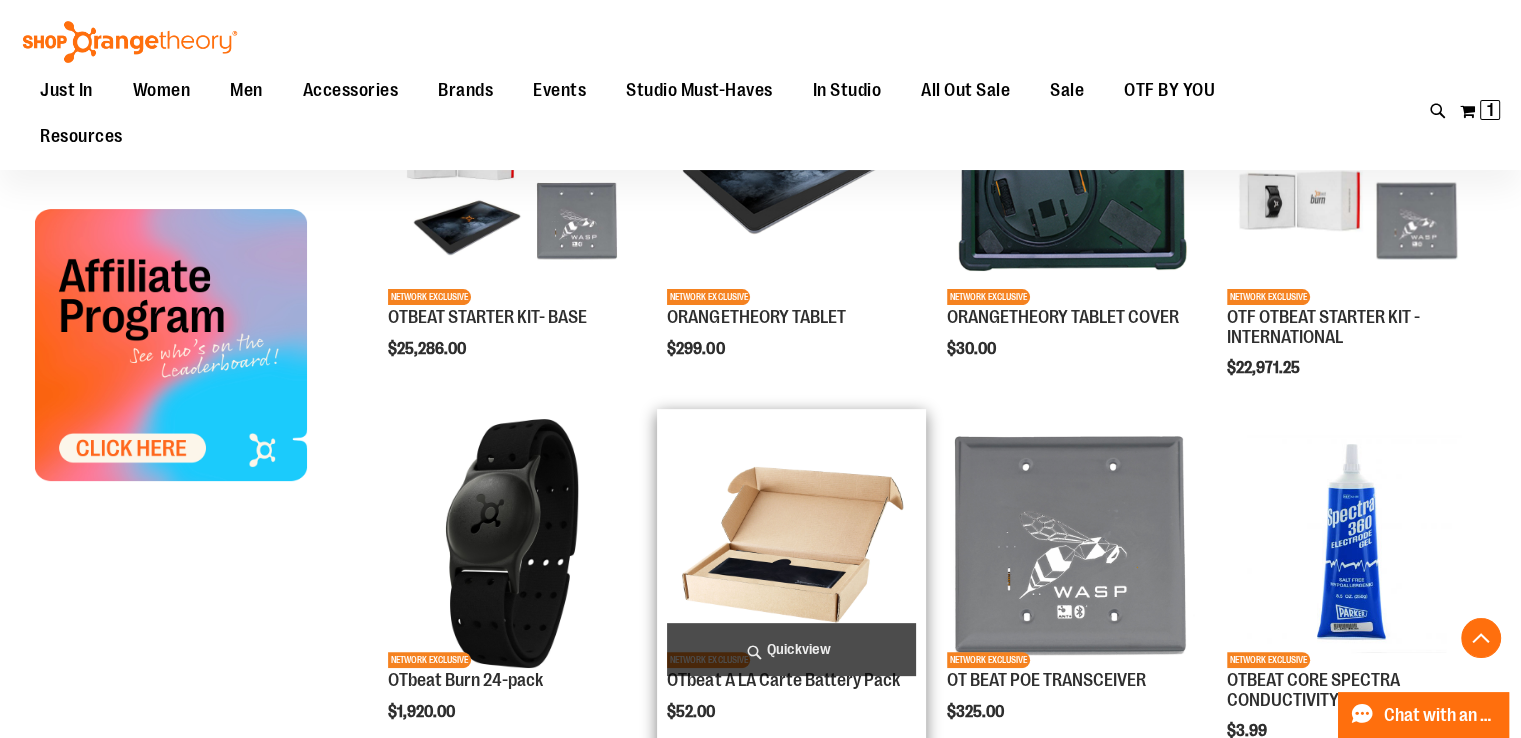 scroll, scrollTop: 579, scrollLeft: 0, axis: vertical 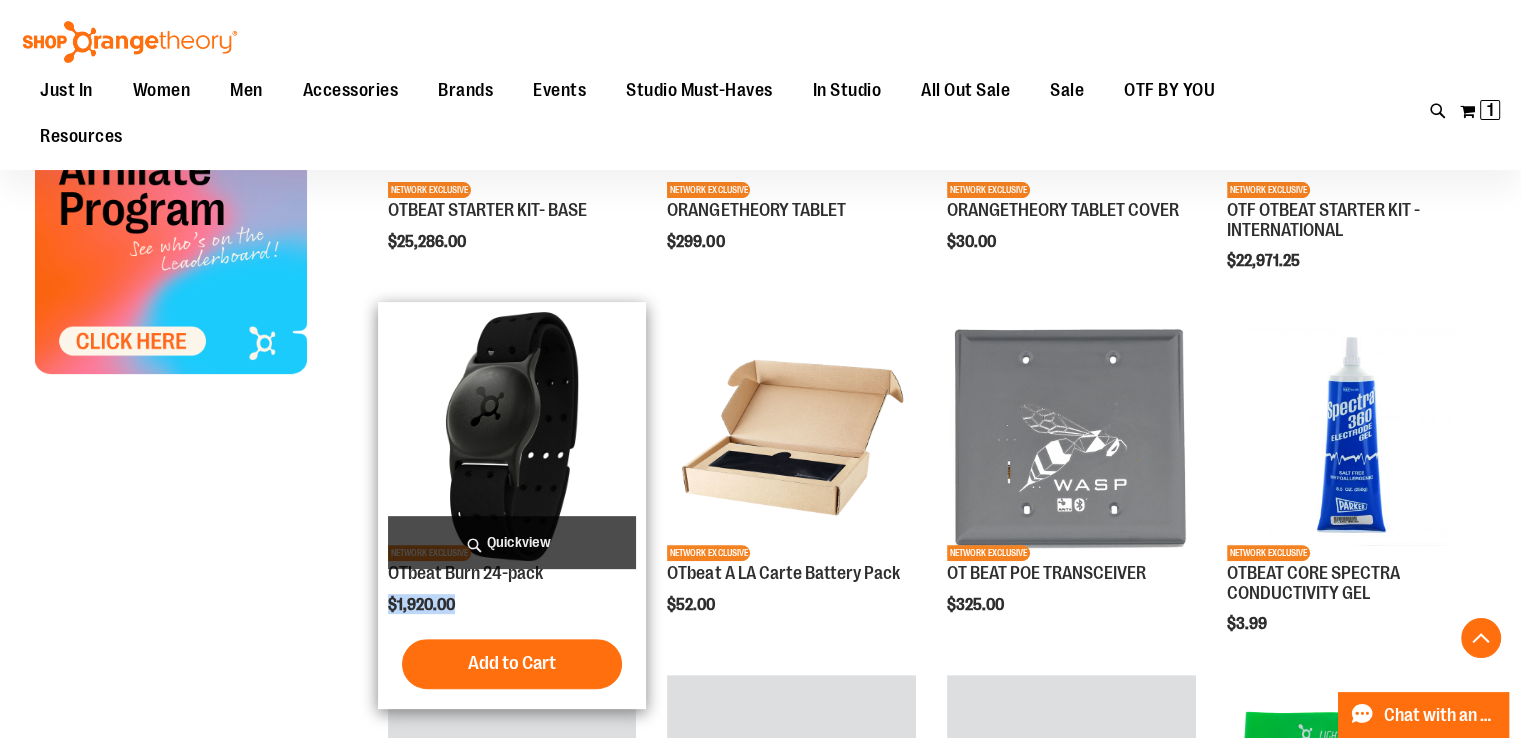 drag, startPoint x: 459, startPoint y: 613, endPoint x: 388, endPoint y: 607, distance: 71.25307 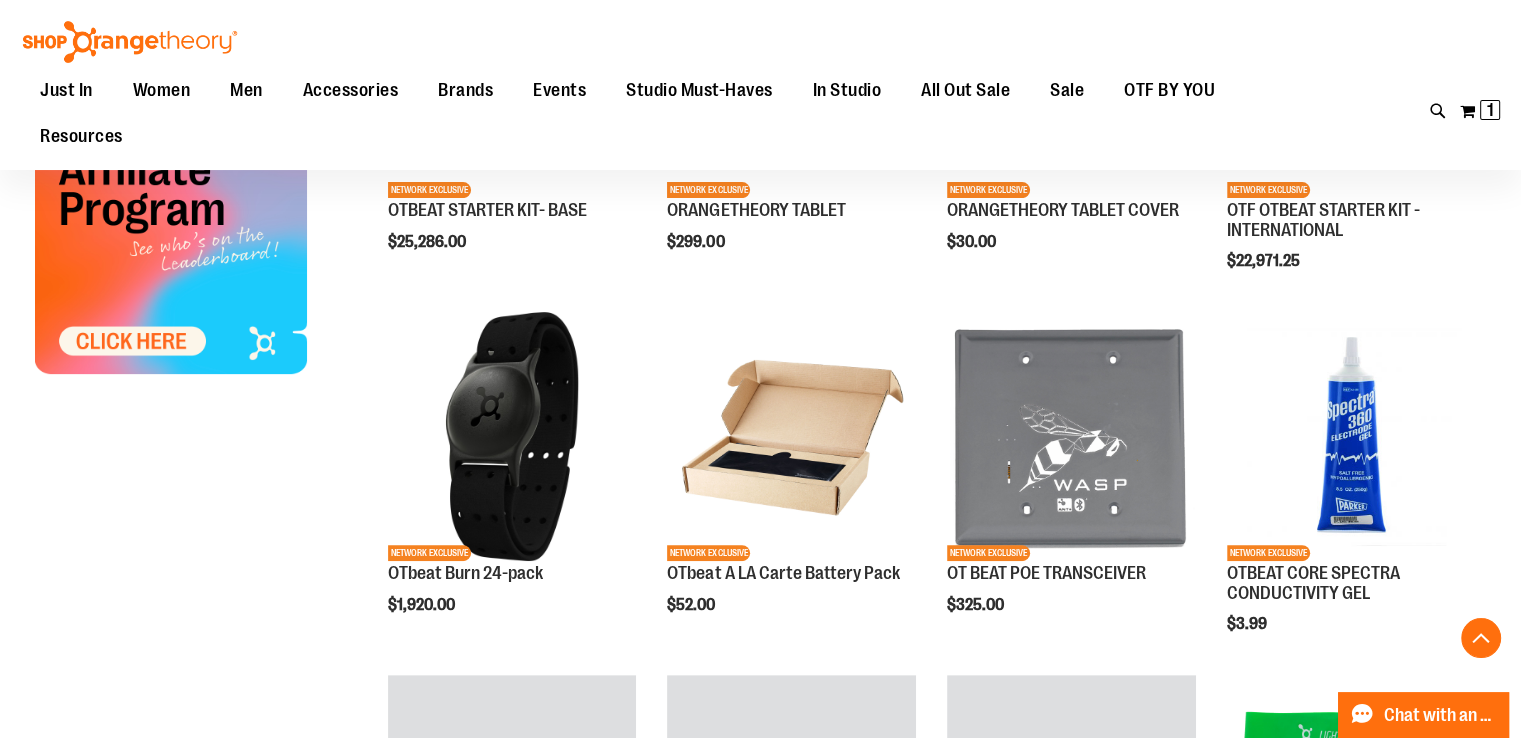 click on "**********" at bounding box center (760, 502) 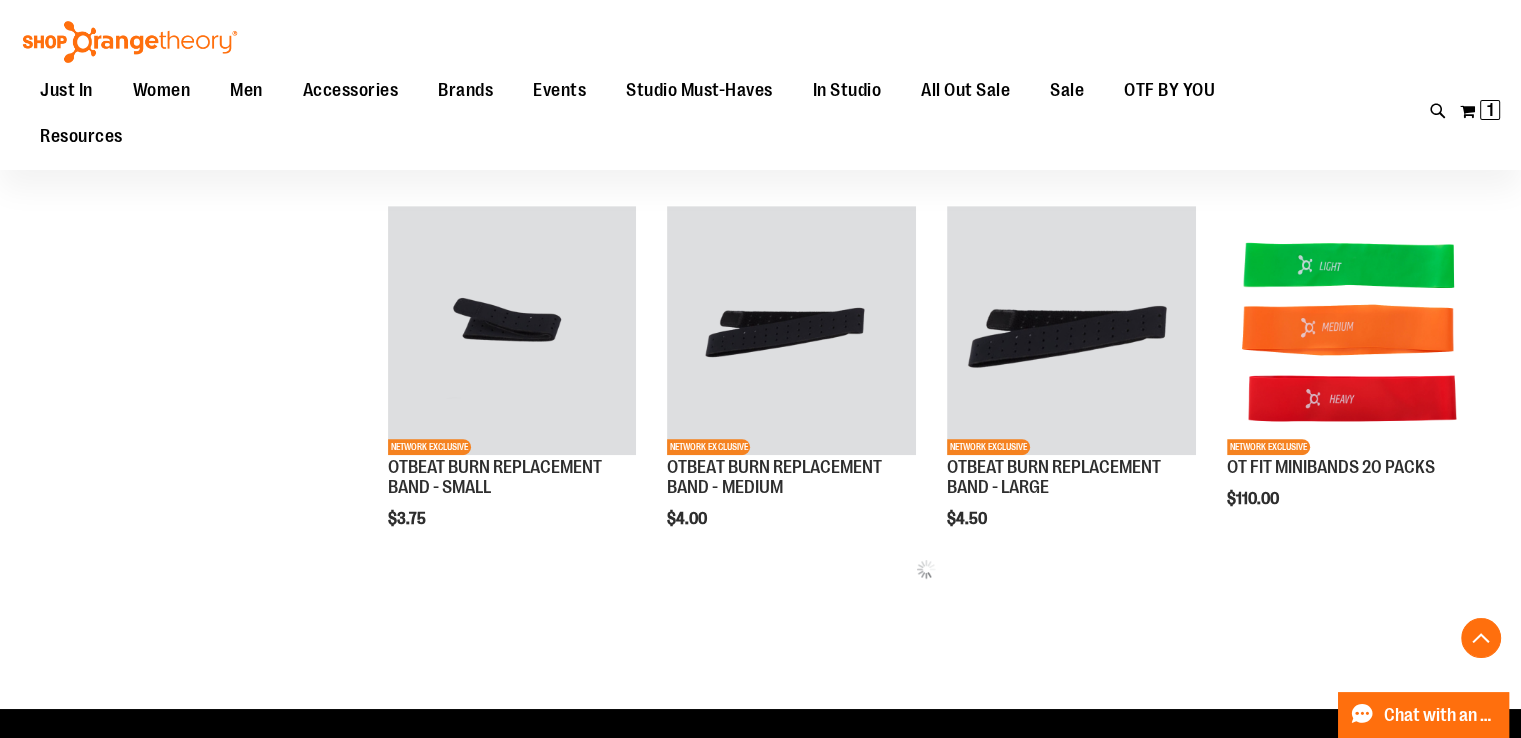scroll, scrollTop: 1079, scrollLeft: 0, axis: vertical 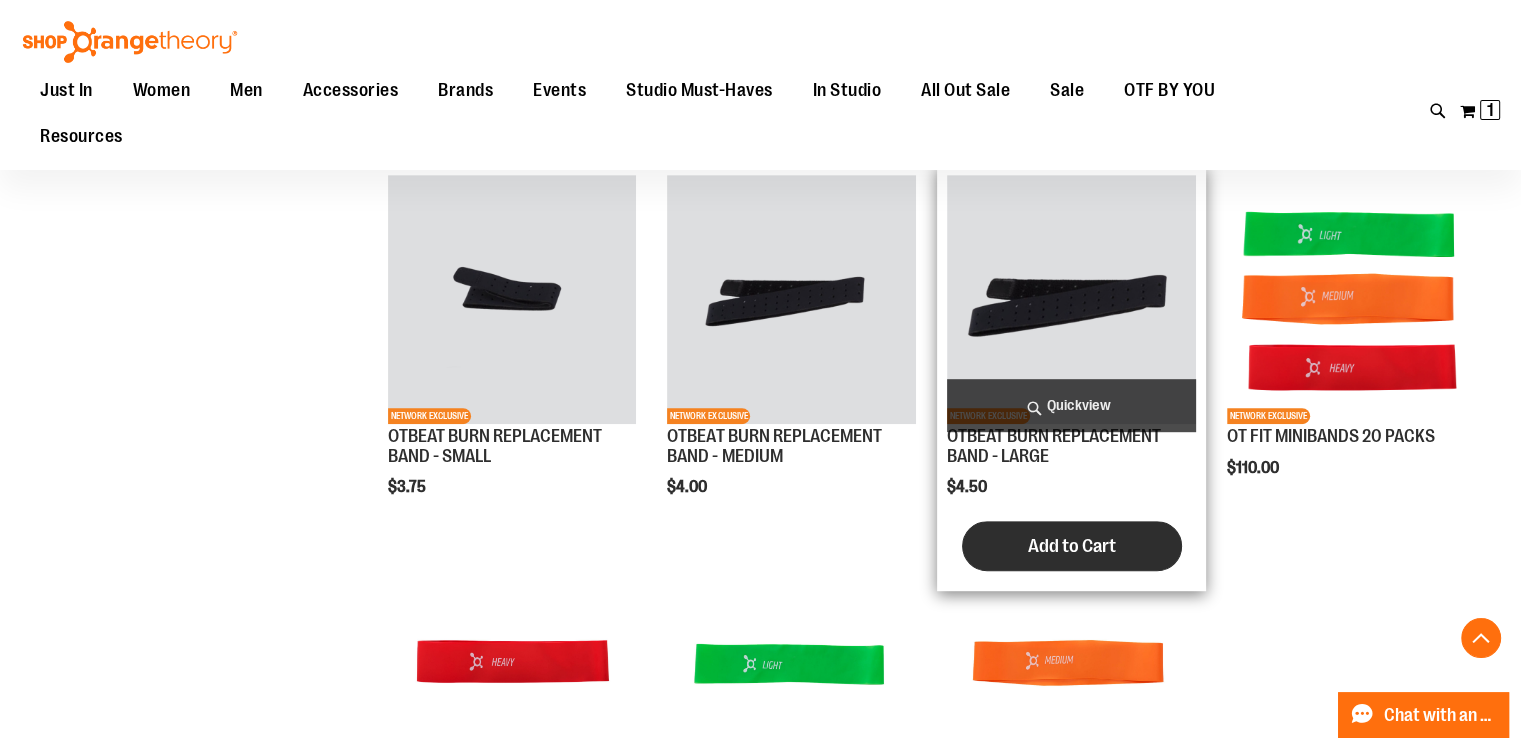 click on "Add to Cart" at bounding box center [1072, 546] 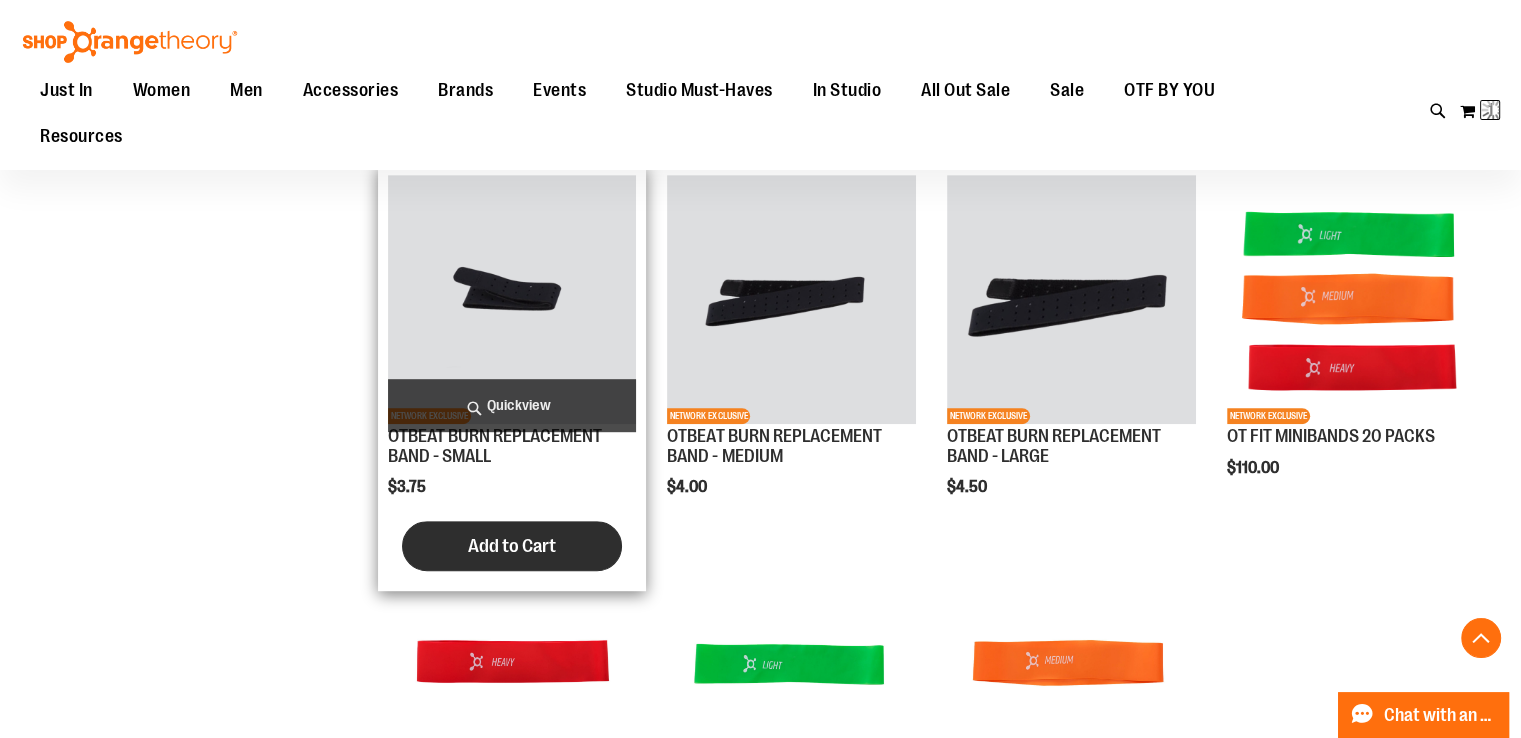 click on "Add to Cart" at bounding box center [512, 546] 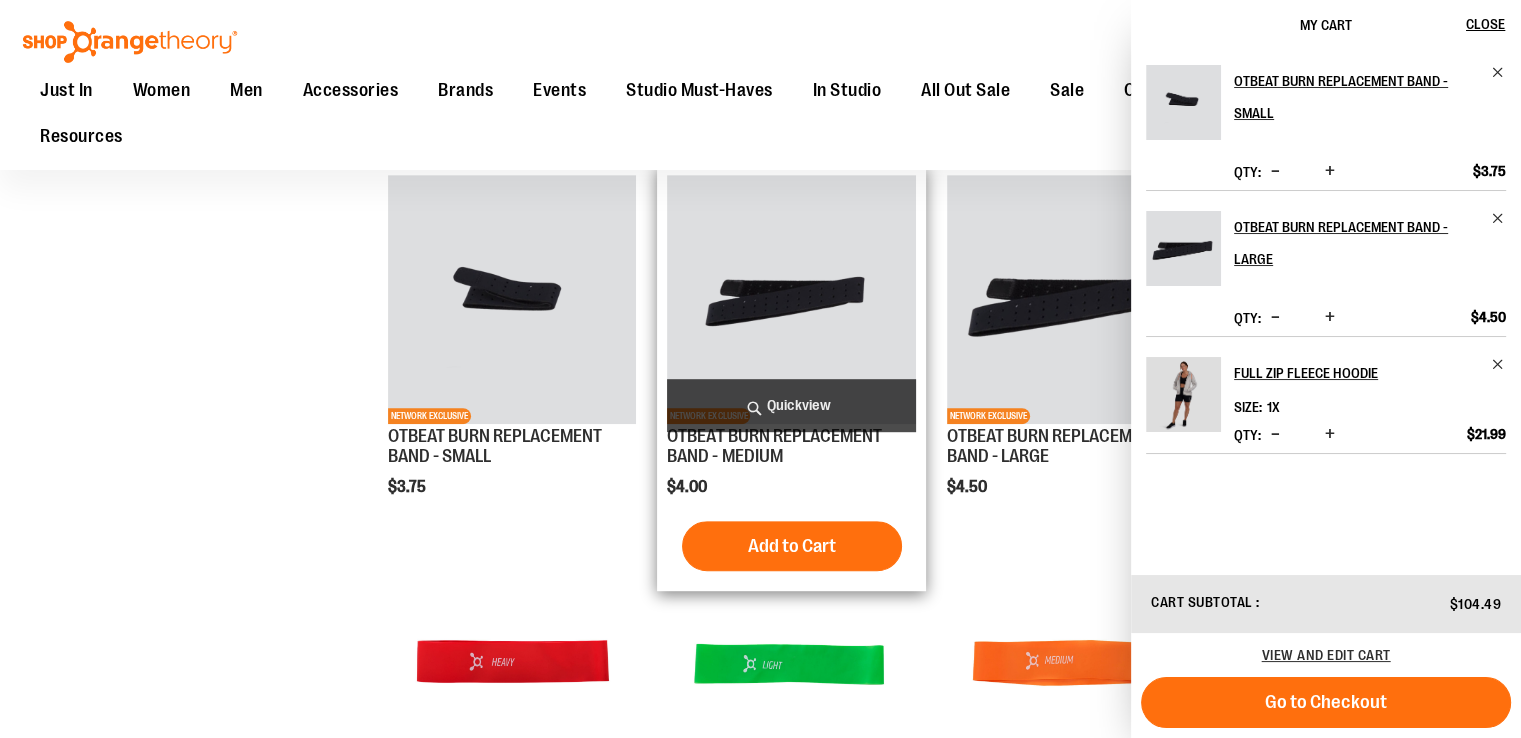 click on "OTBEAT BURN REPLACEMENT BAND - MEDIUM
$4.00
Quickview
Add to Cart
In stock" at bounding box center (791, 378) 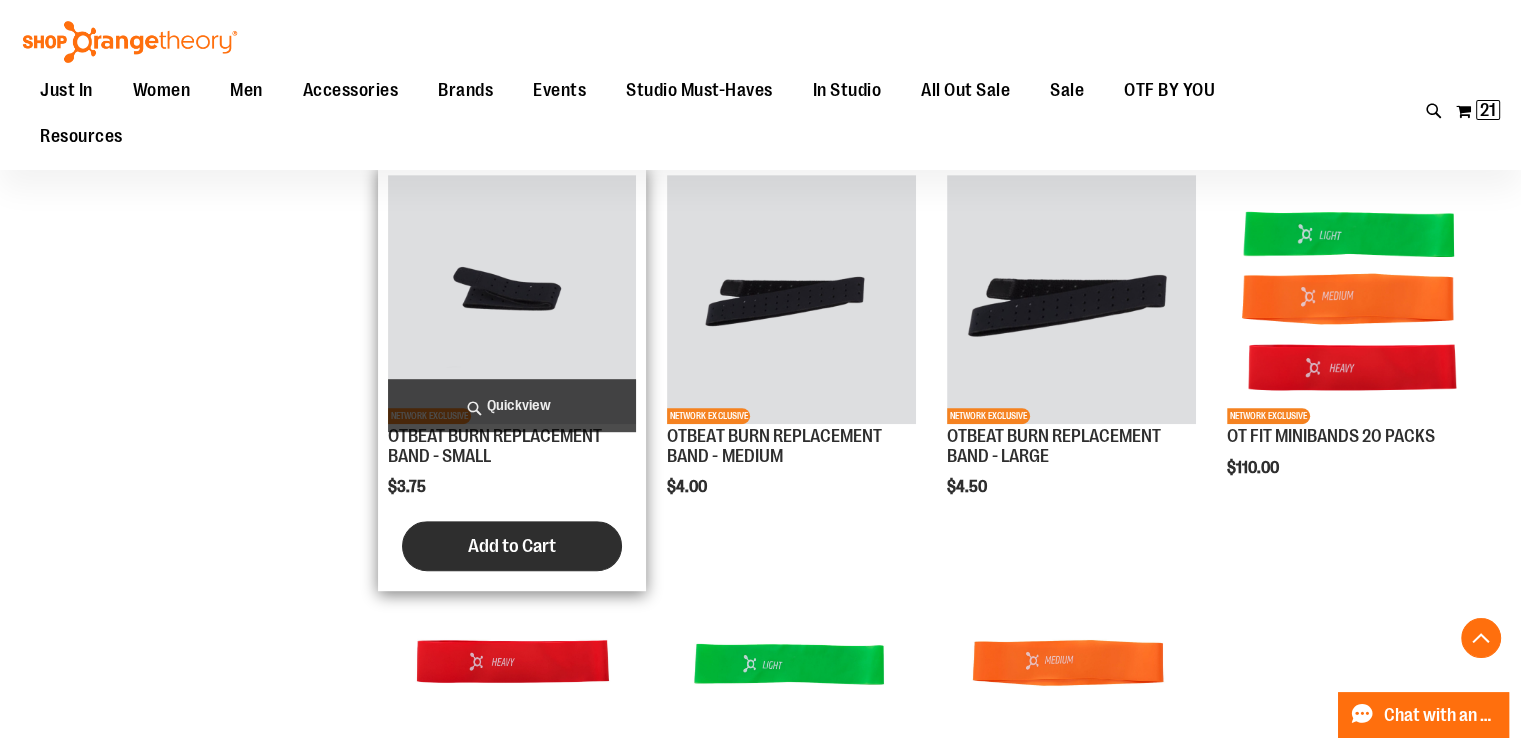 click on "Add to Cart" at bounding box center [512, 546] 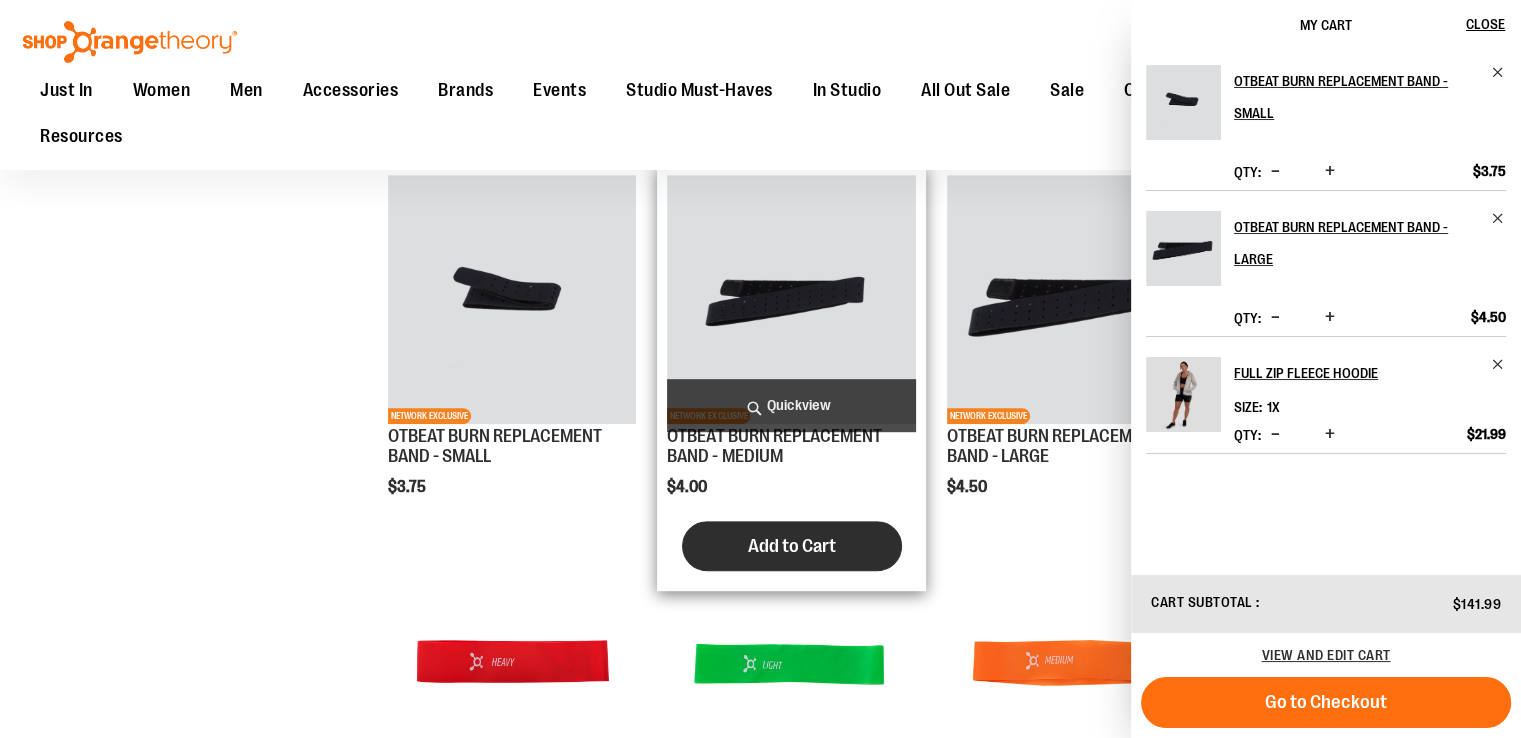 click on "Add to Cart" at bounding box center [792, 546] 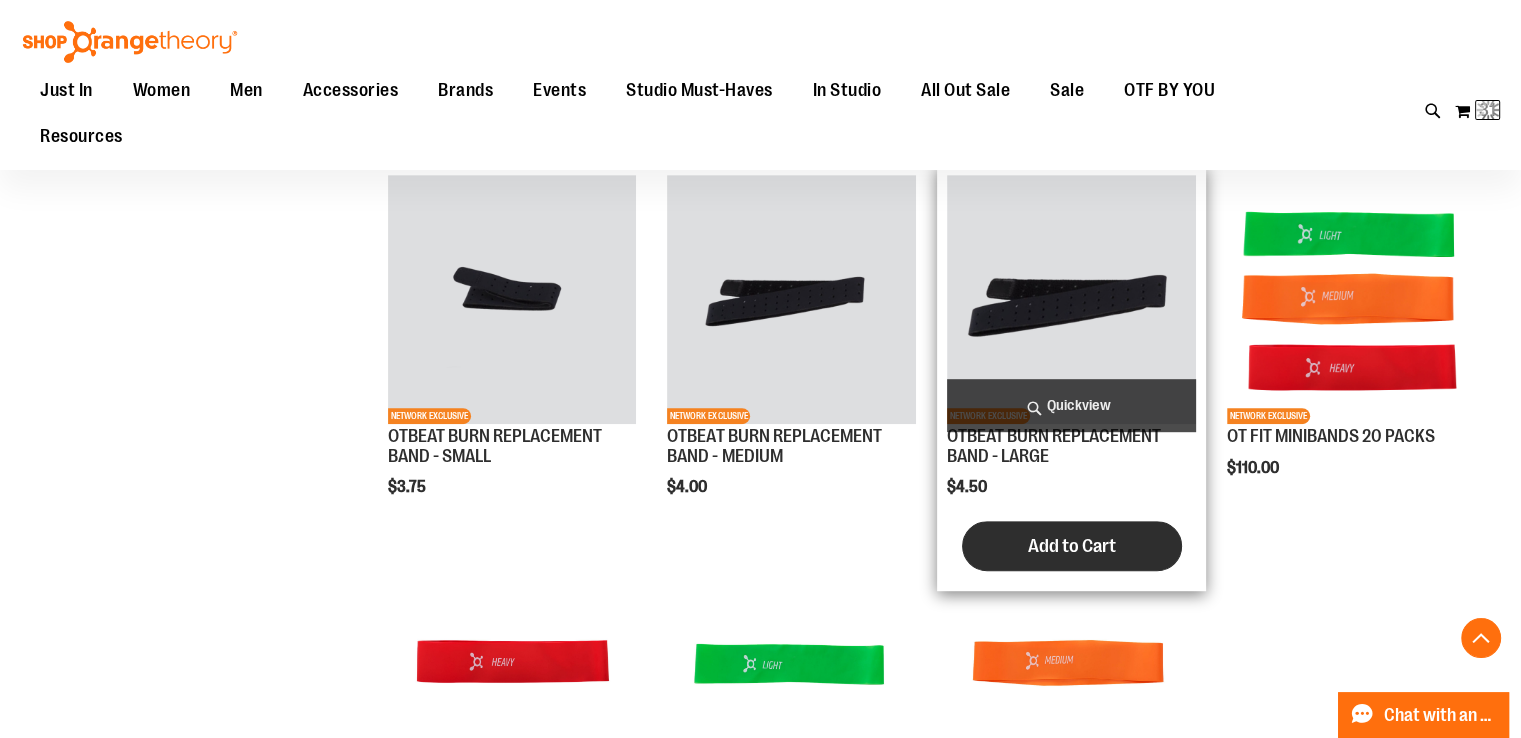 click on "Add to Cart" at bounding box center [1072, 546] 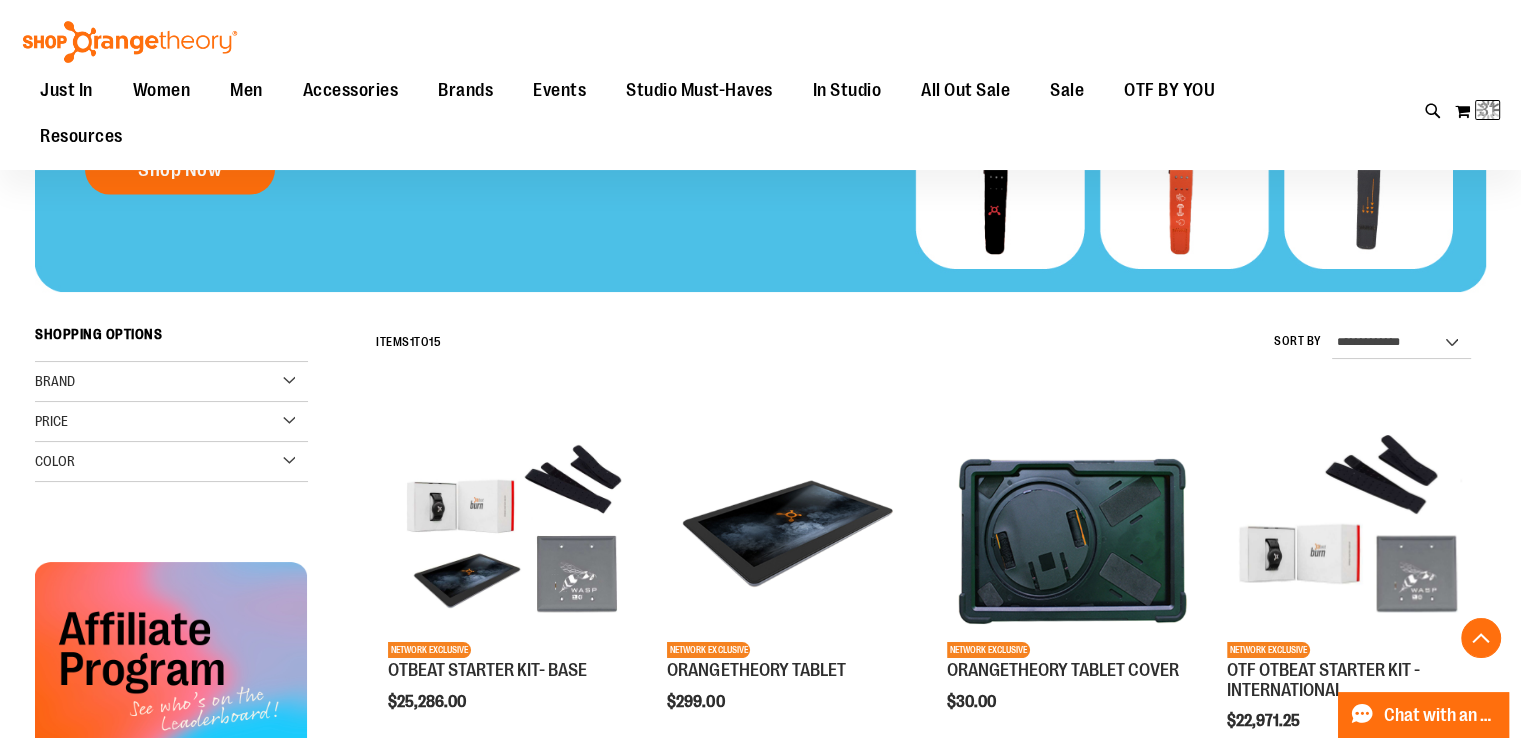 scroll, scrollTop: 498, scrollLeft: 0, axis: vertical 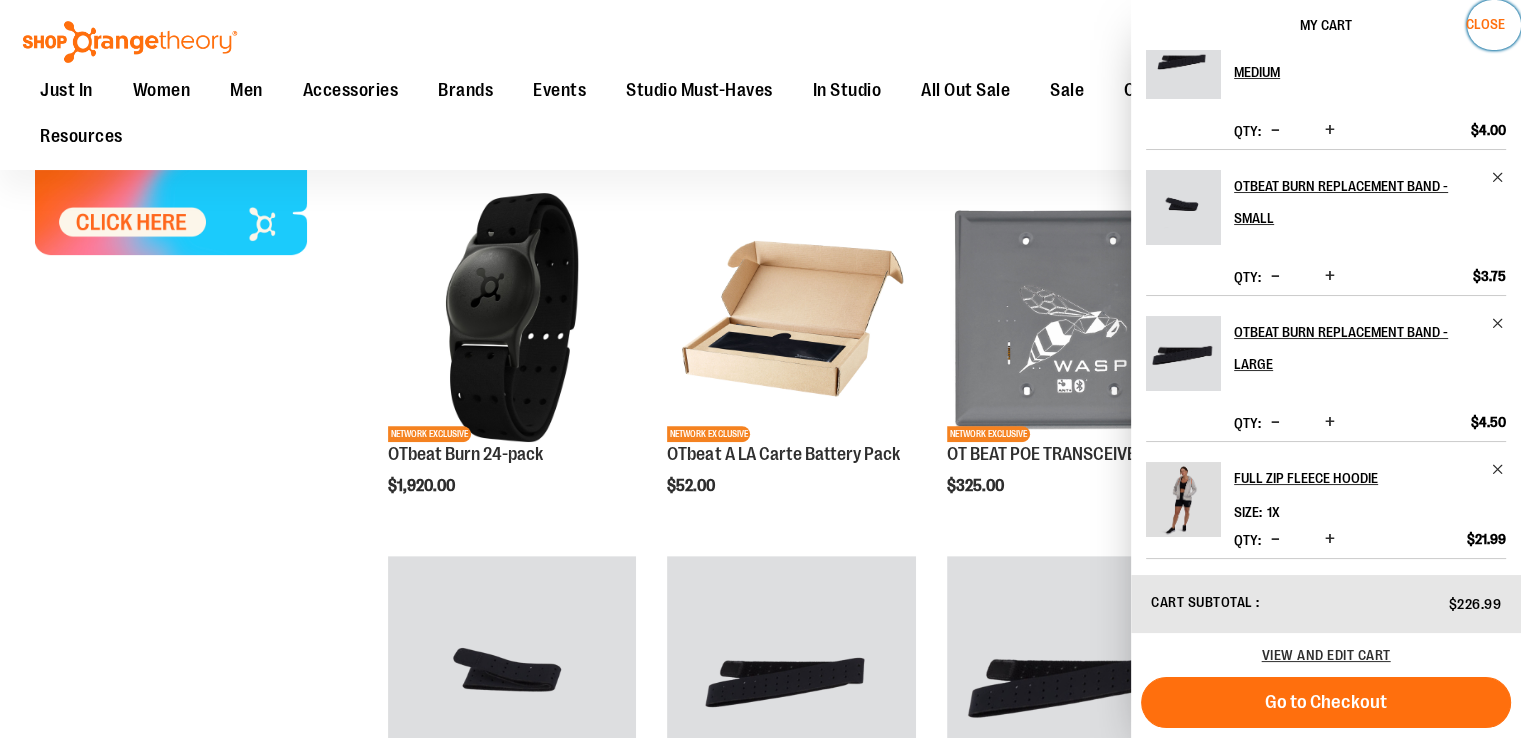 click on "Close" at bounding box center [1494, 25] 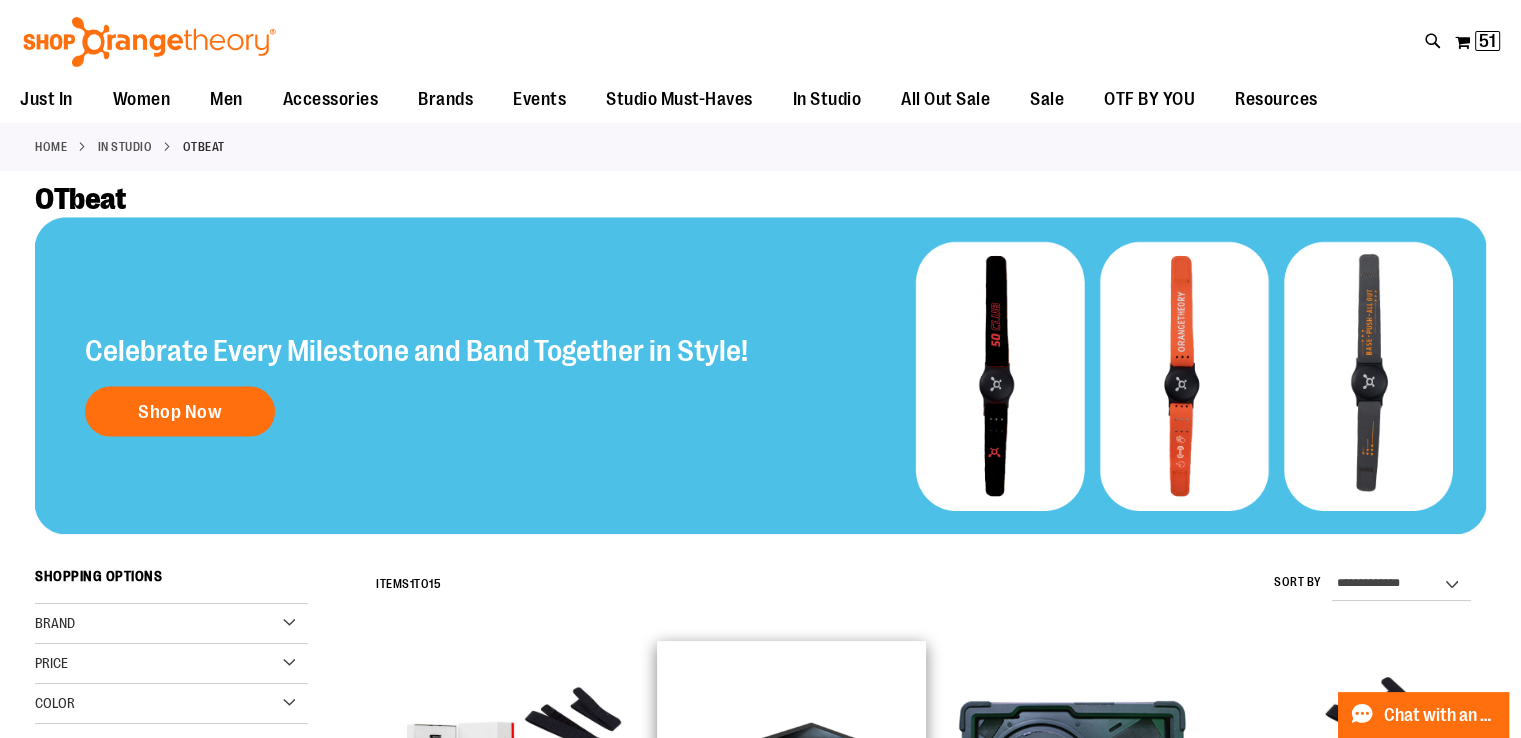 scroll, scrollTop: 0, scrollLeft: 0, axis: both 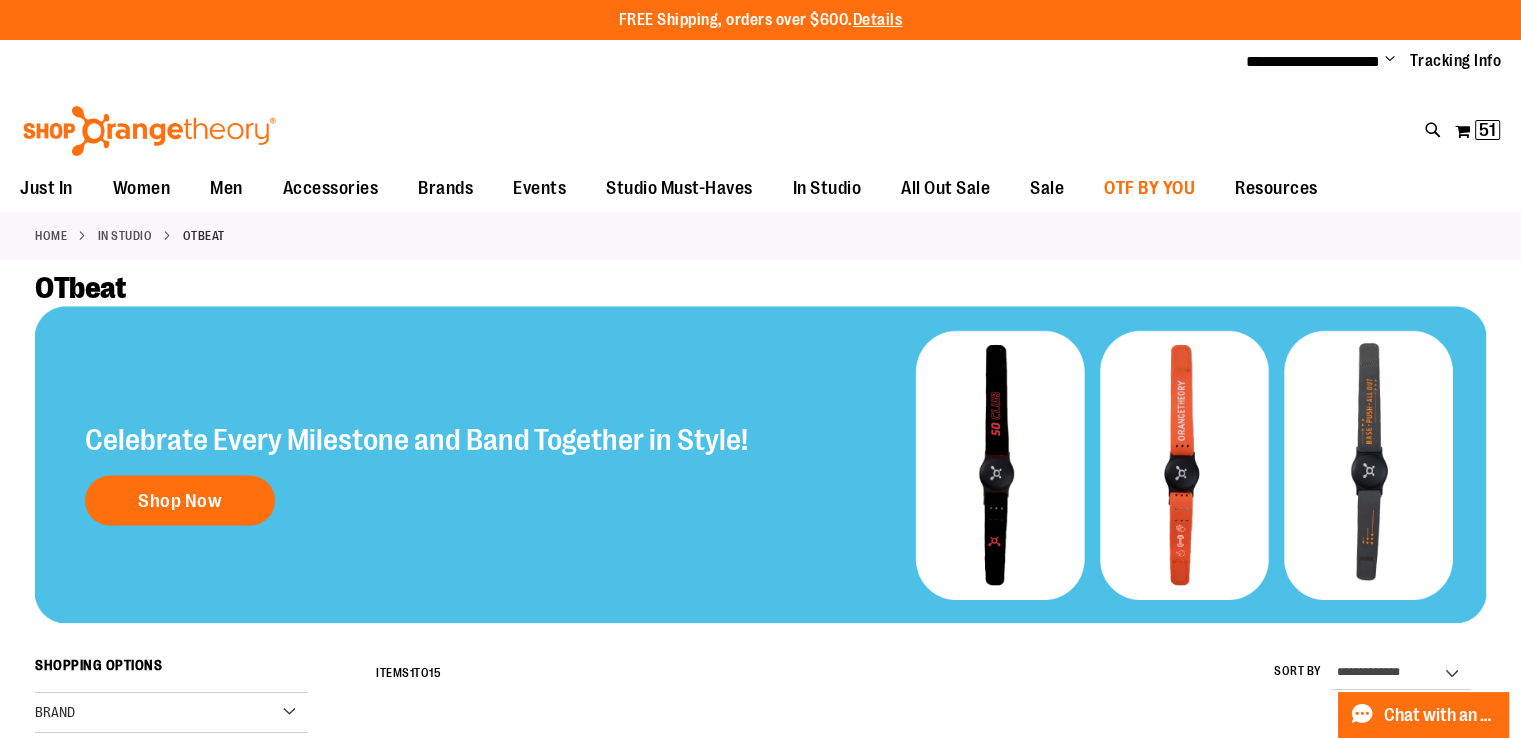 click on "OTF BY YOU" at bounding box center [1149, 188] 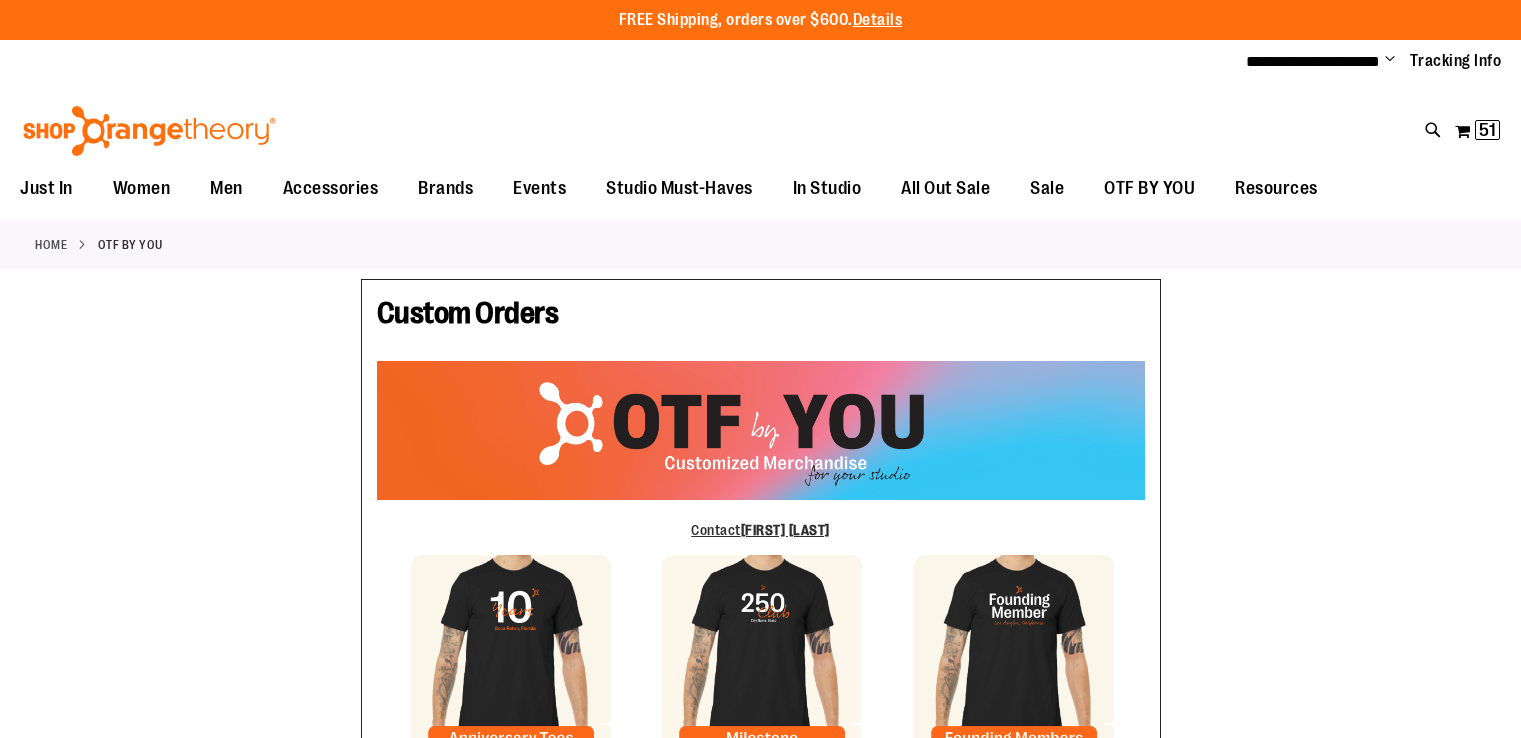 scroll, scrollTop: 0, scrollLeft: 0, axis: both 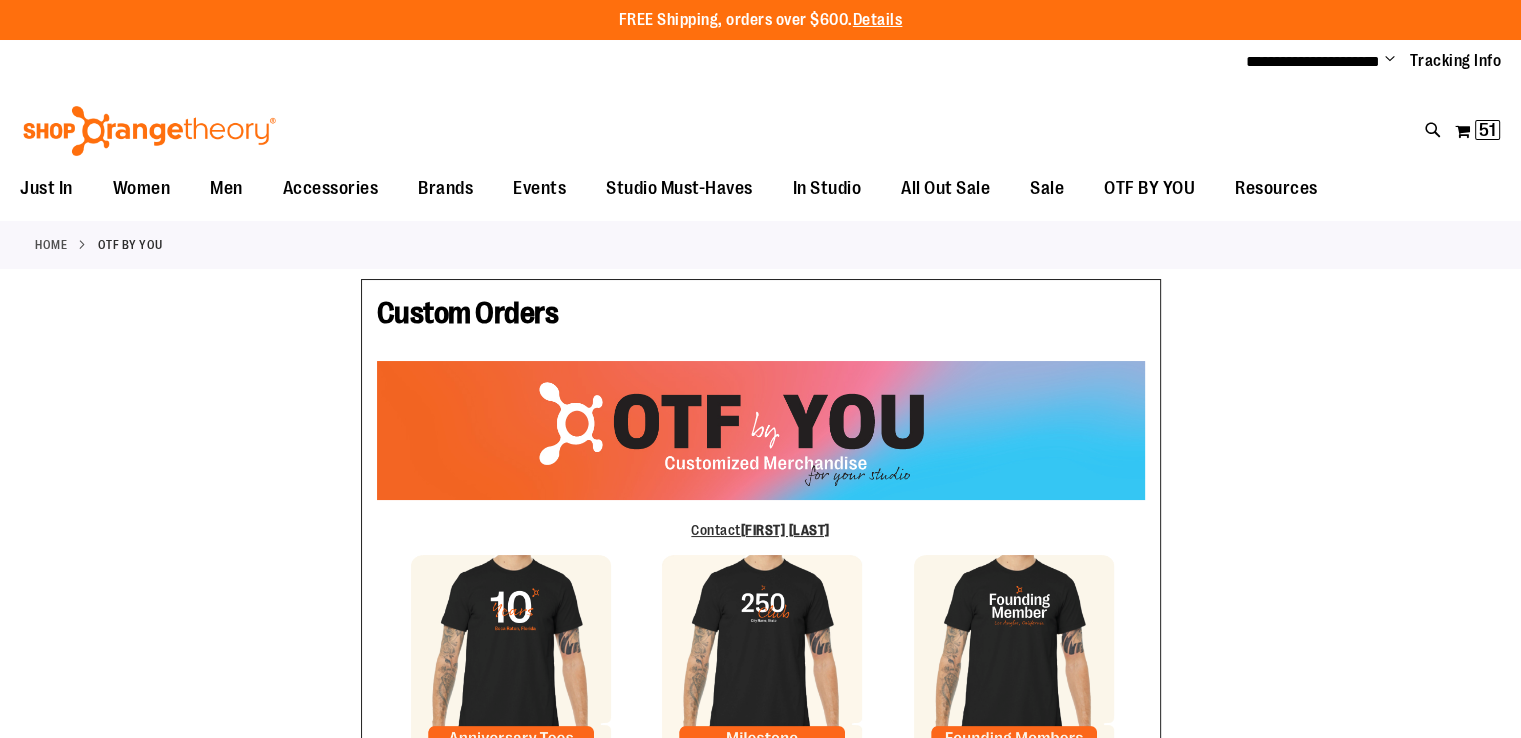 type on "***" 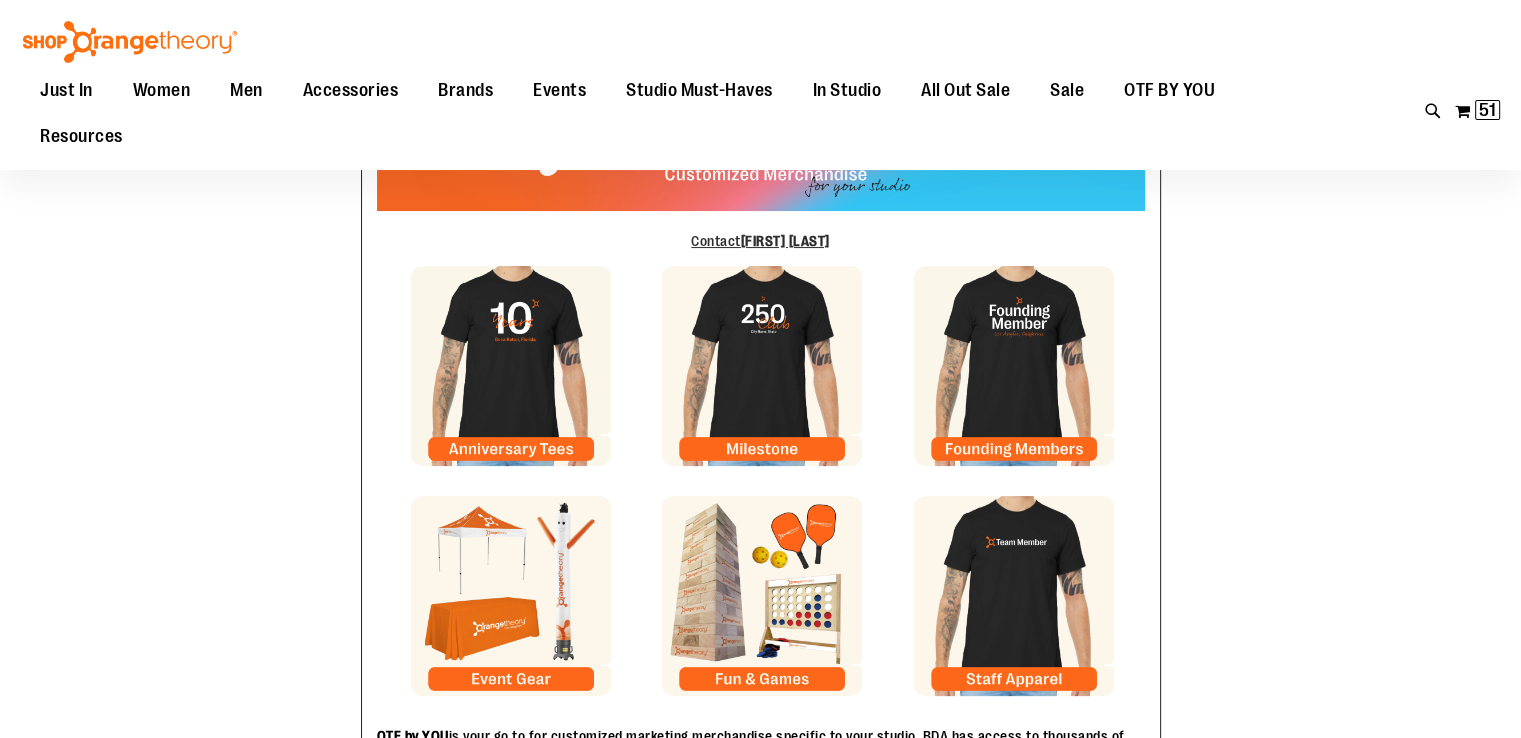 scroll, scrollTop: 300, scrollLeft: 0, axis: vertical 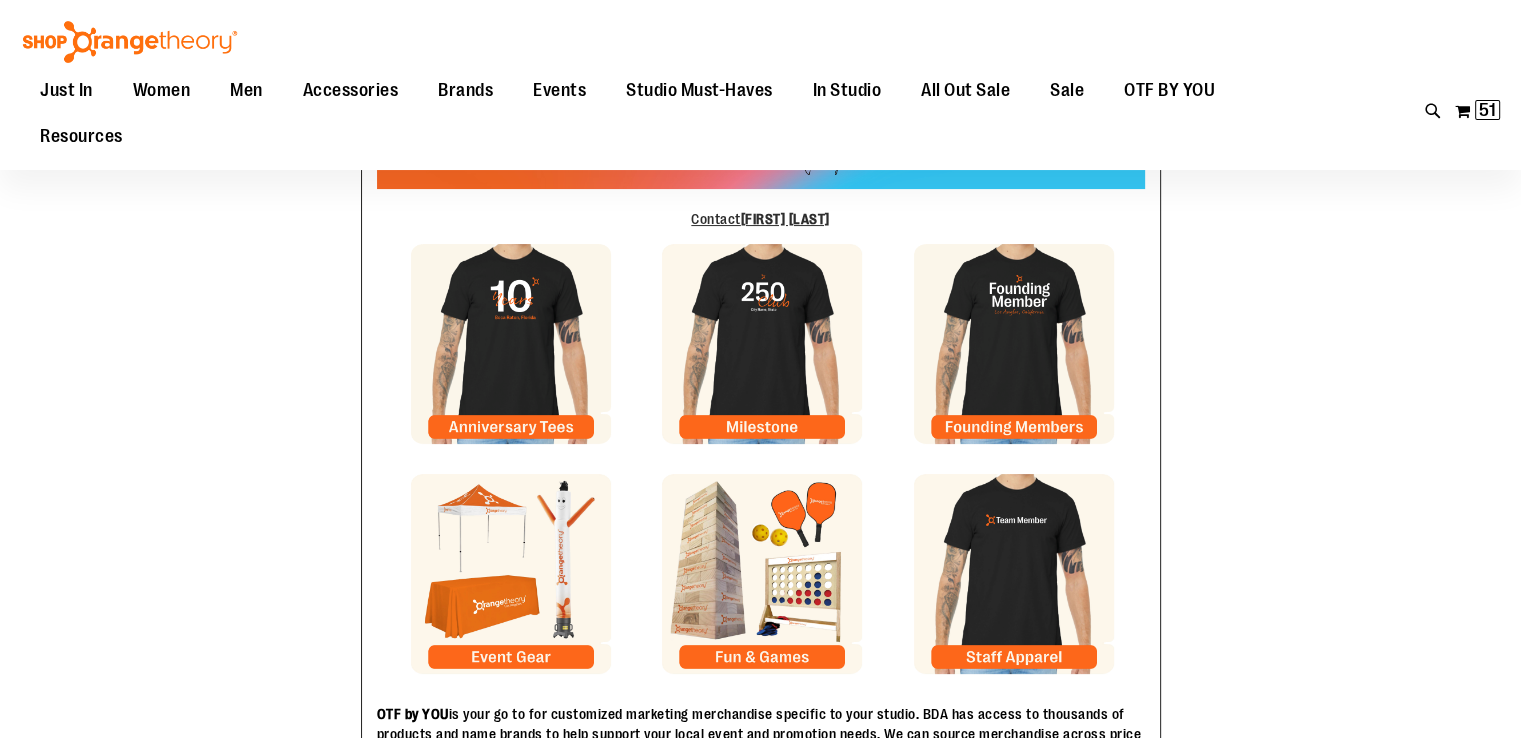 click at bounding box center [511, 344] 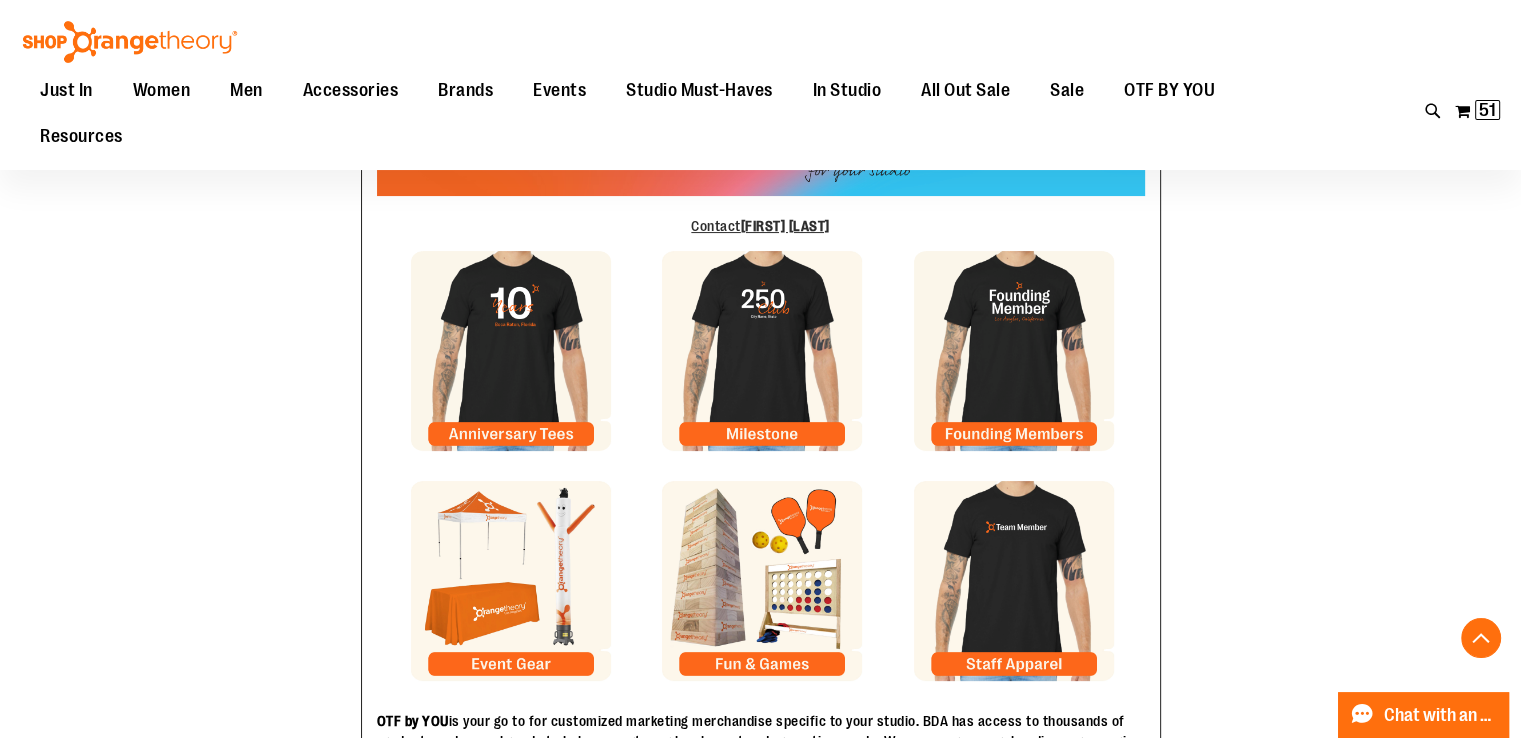 scroll, scrollTop: 500, scrollLeft: 0, axis: vertical 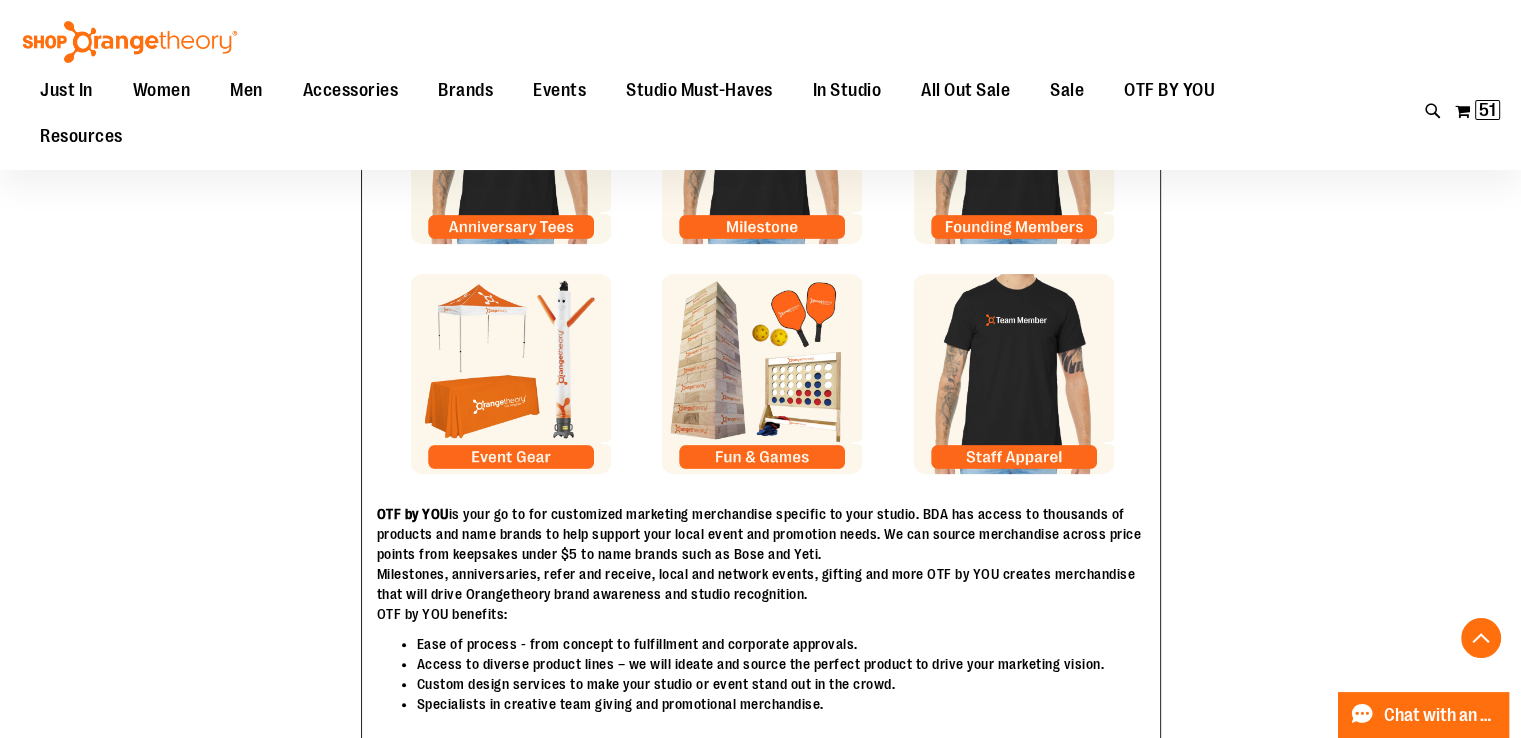 click at bounding box center (762, 374) 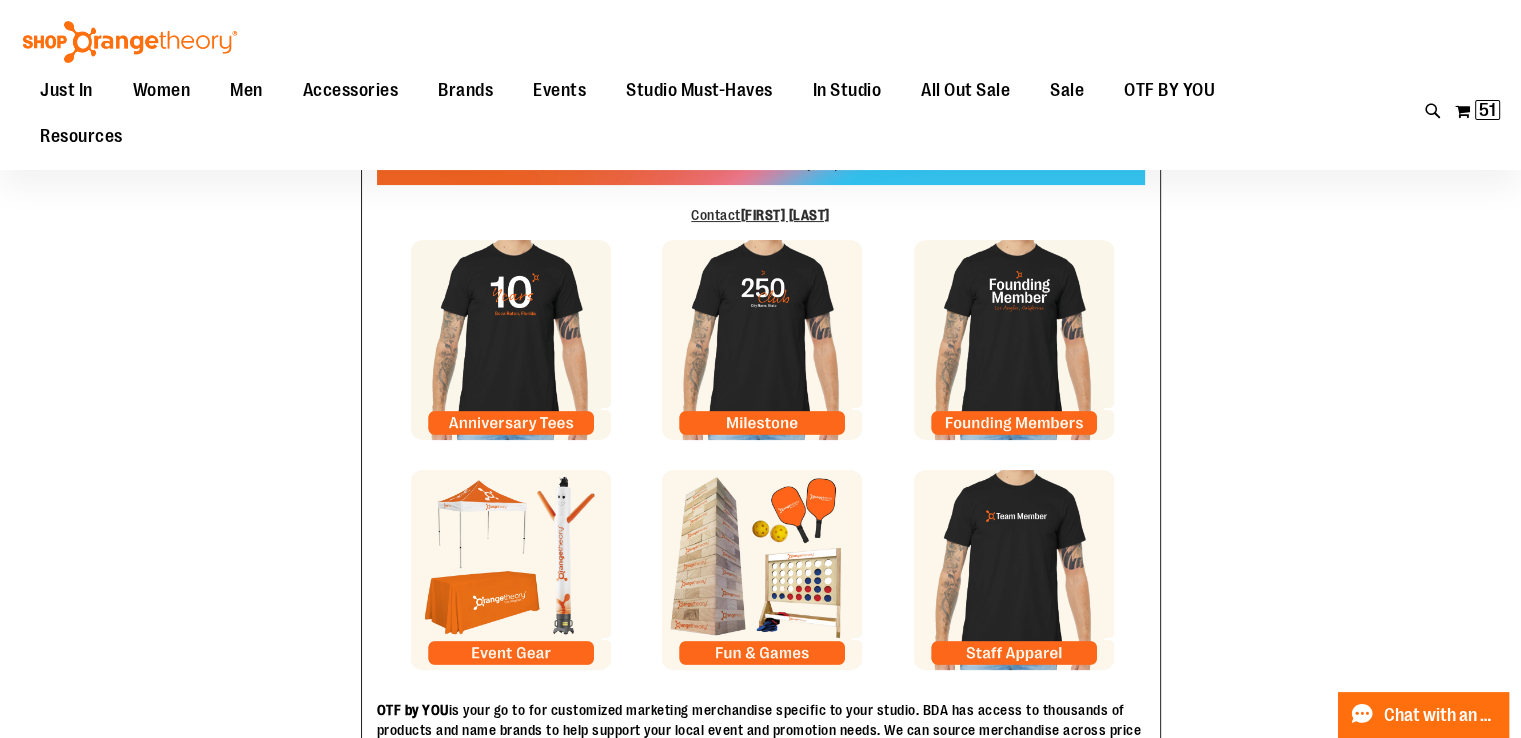 scroll, scrollTop: 300, scrollLeft: 0, axis: vertical 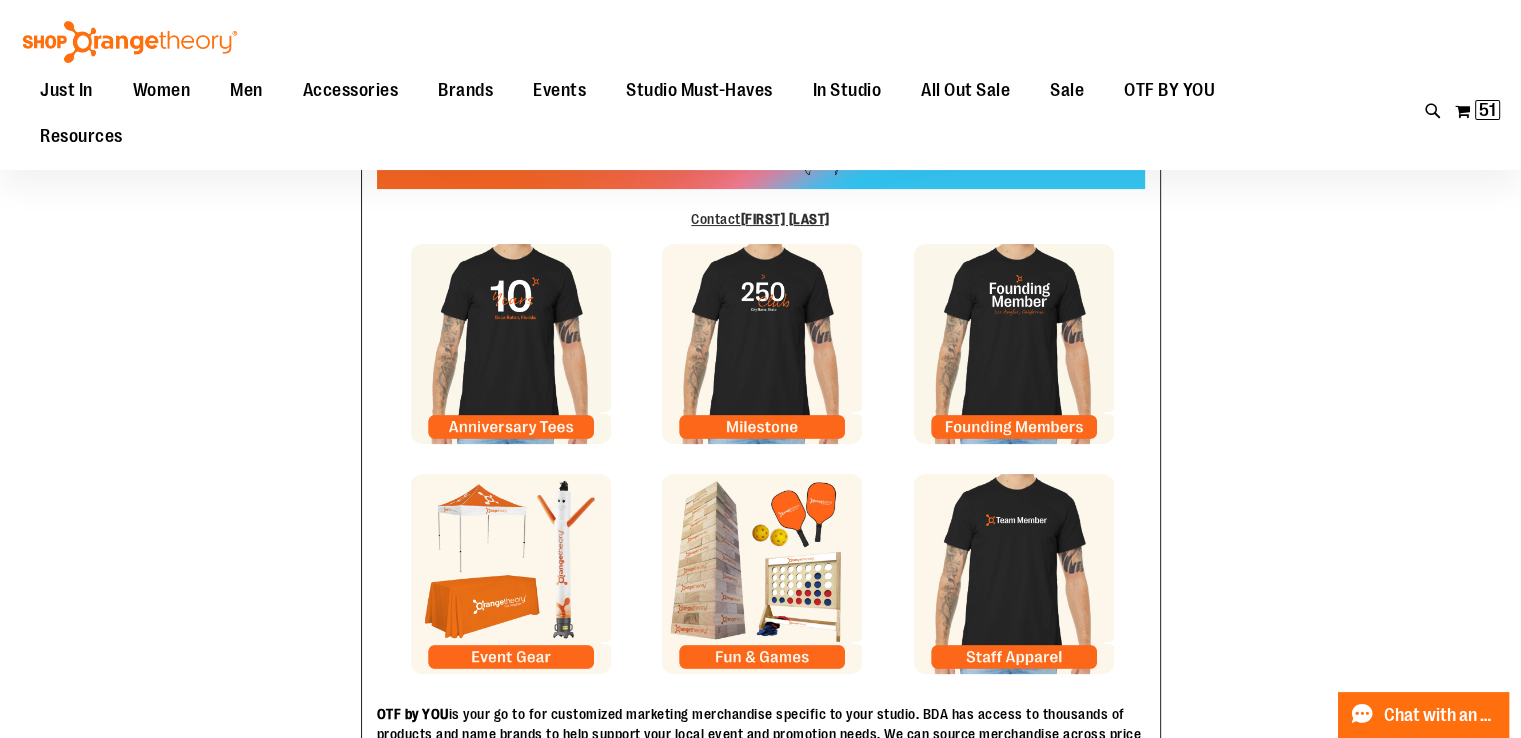 click at bounding box center (762, 344) 